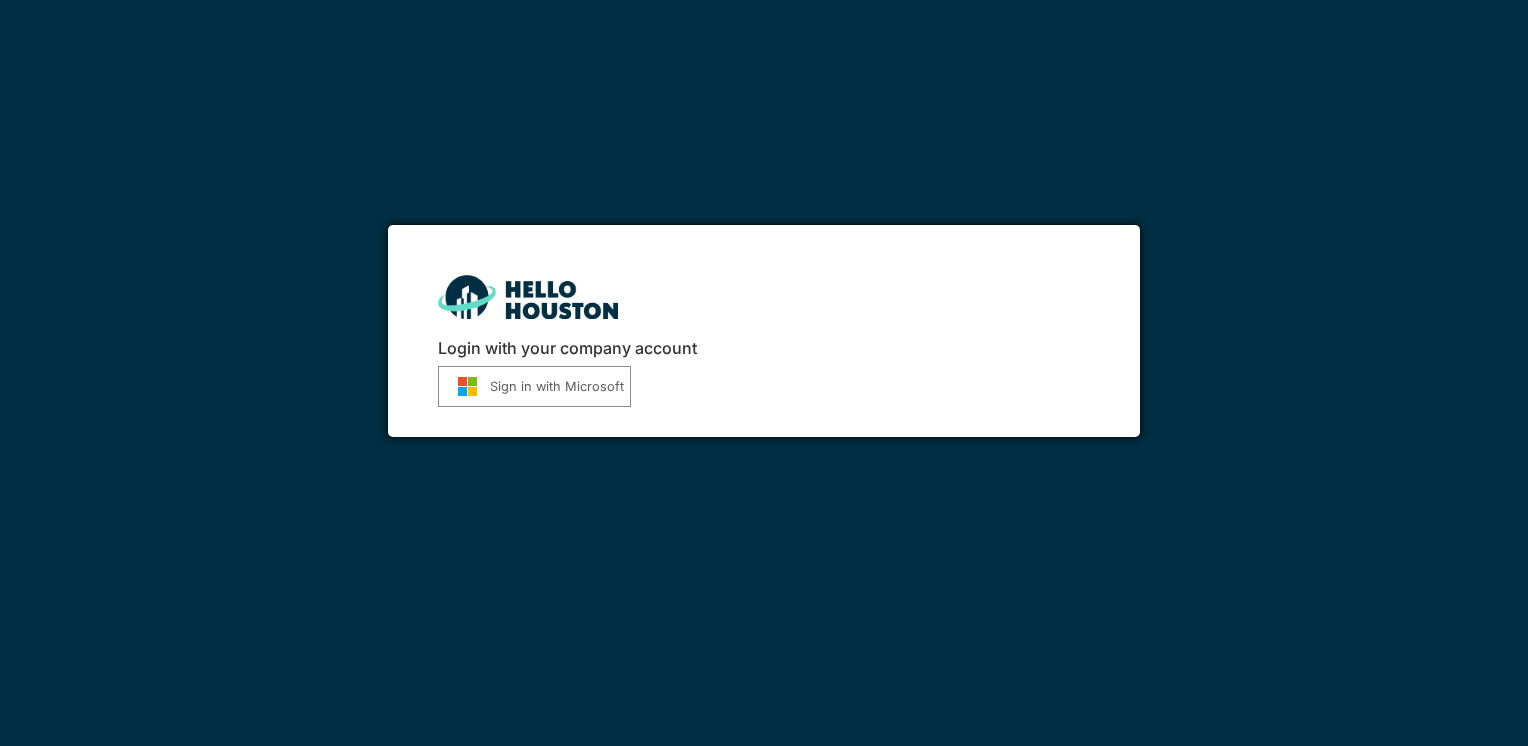 scroll, scrollTop: 0, scrollLeft: 0, axis: both 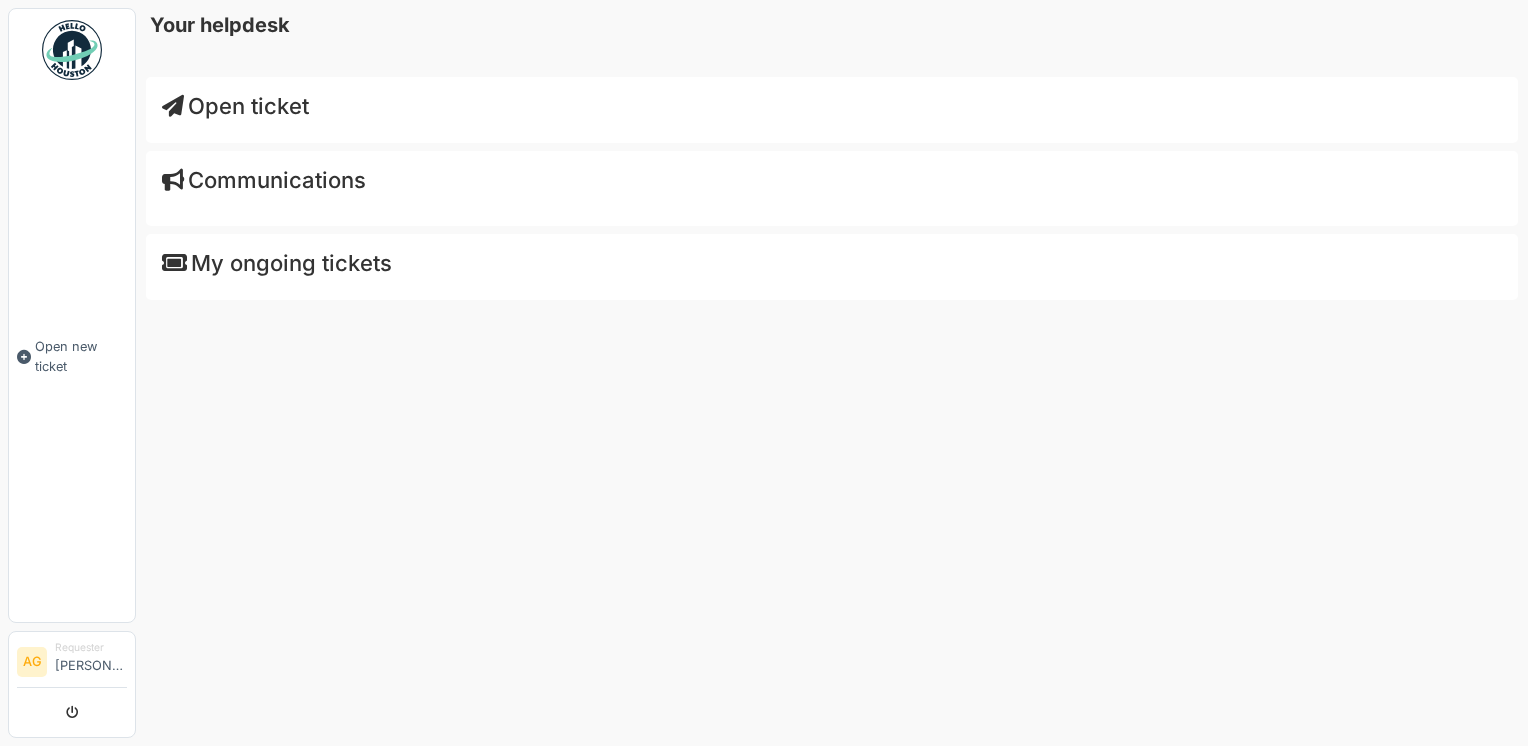 click at bounding box center (173, 106) 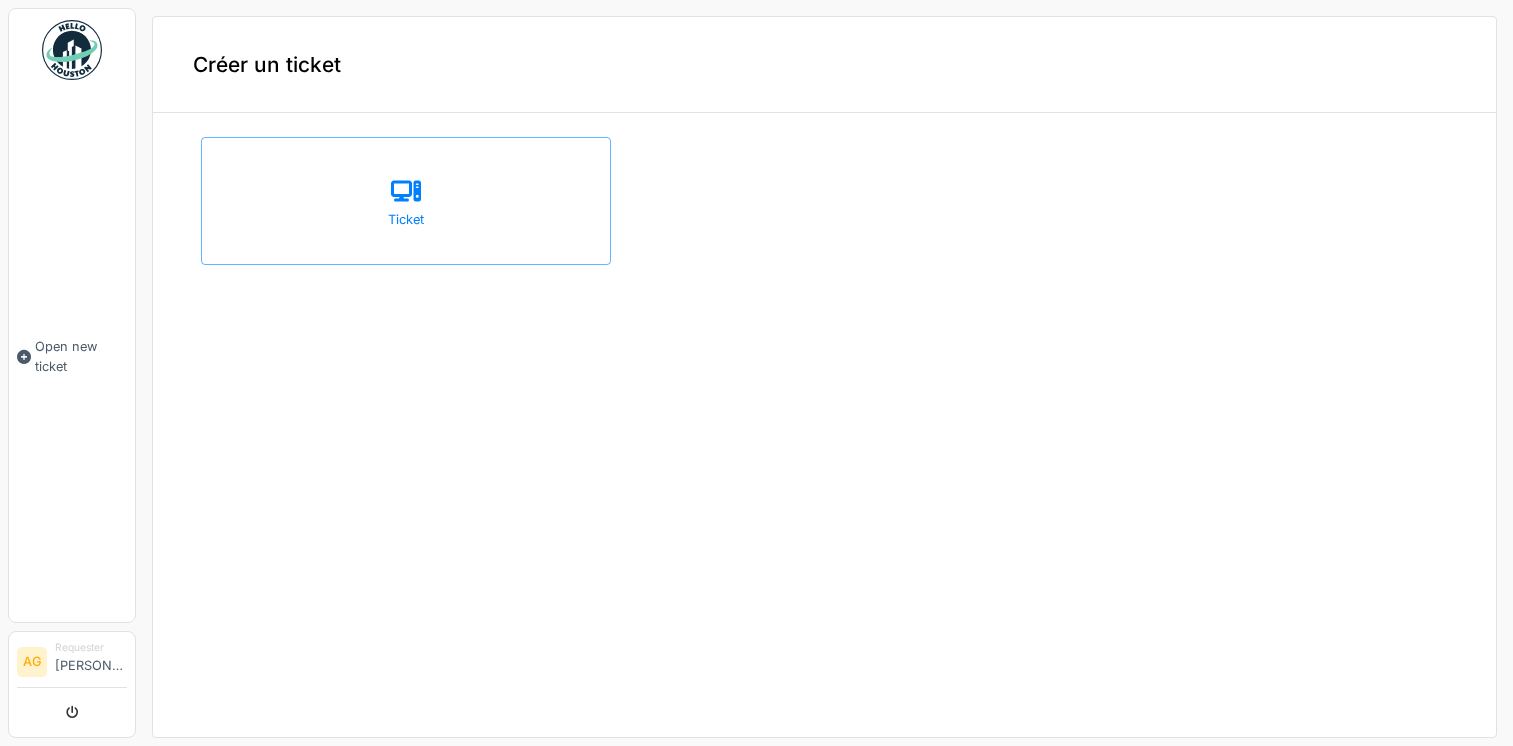 scroll, scrollTop: 0, scrollLeft: 0, axis: both 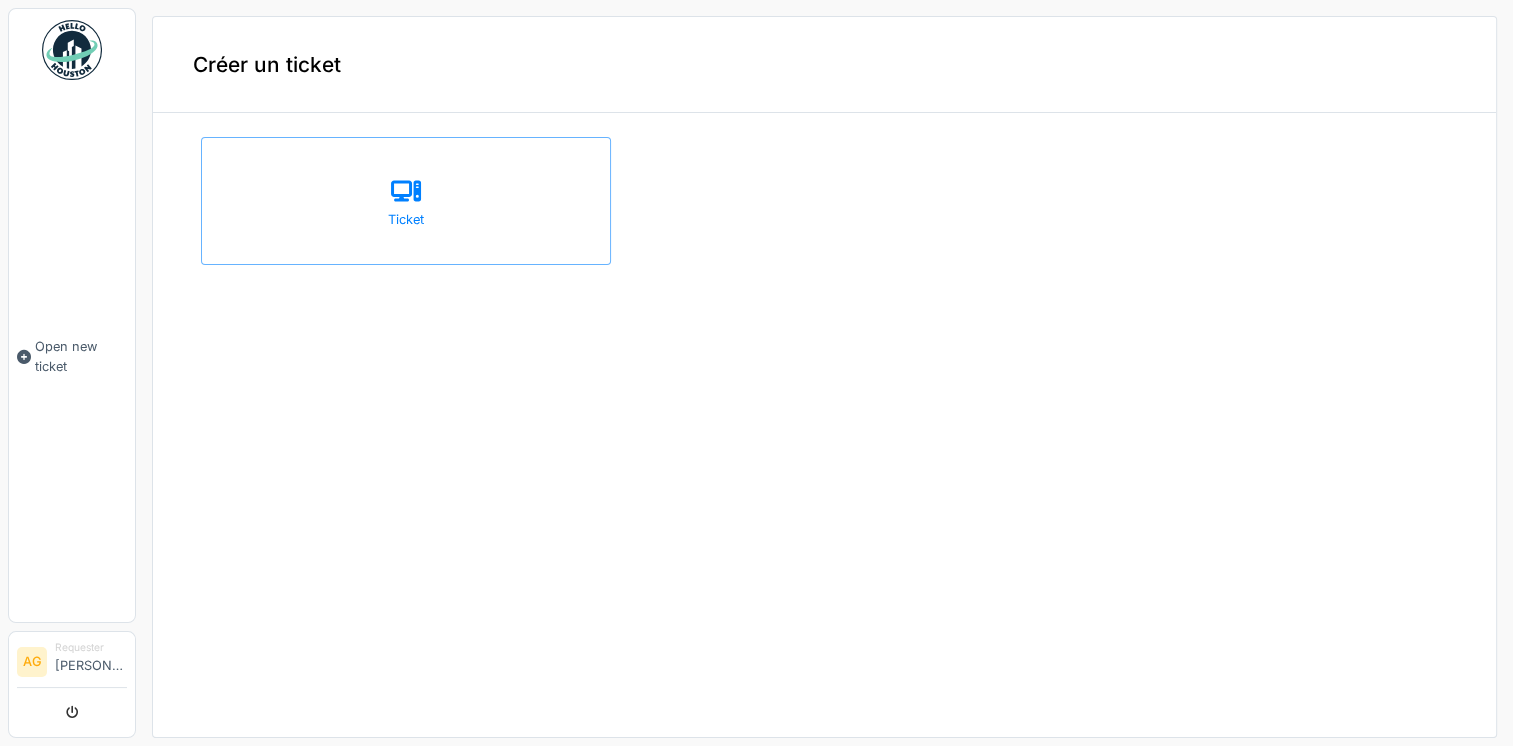 click on "Ticket" at bounding box center [406, 201] 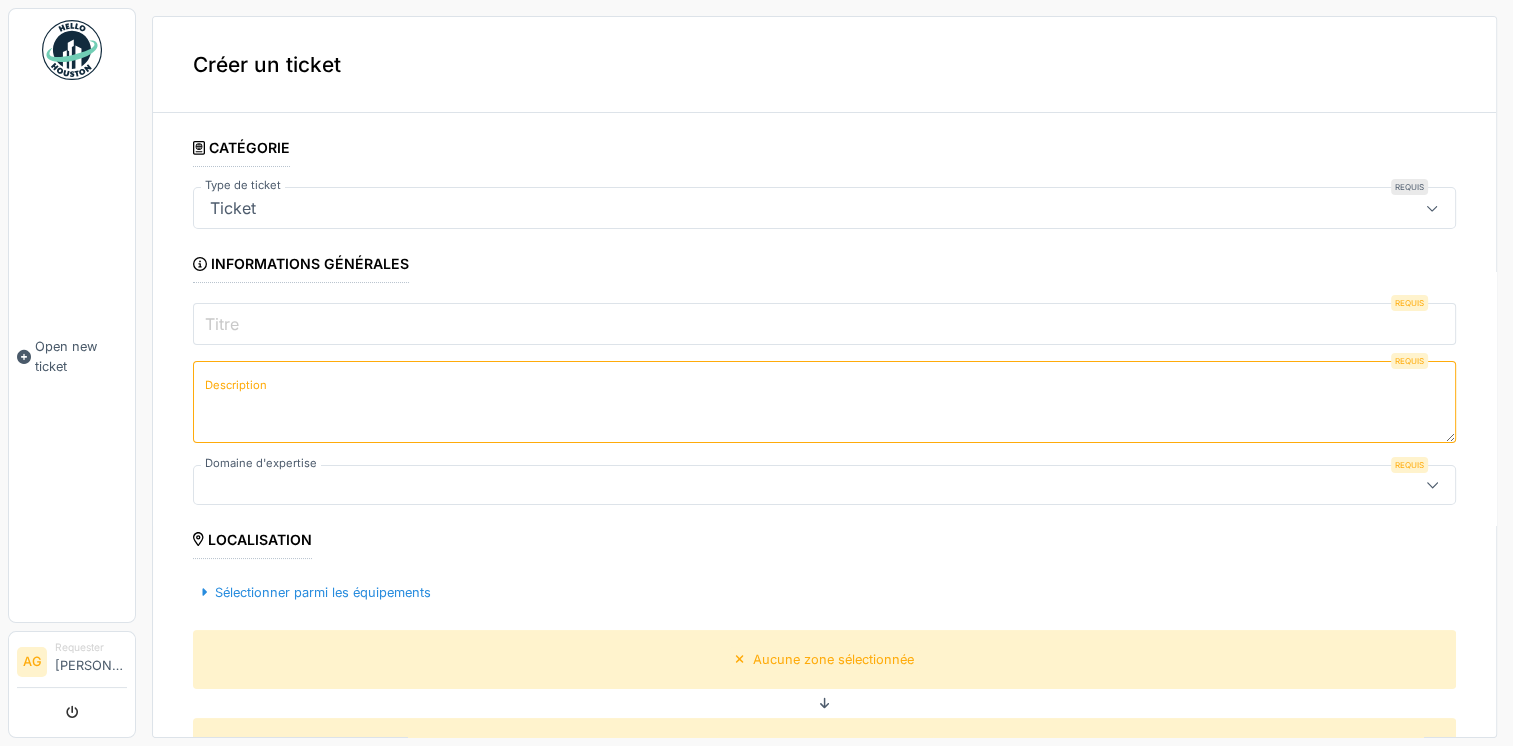 click on "Ticket" at bounding box center (761, 208) 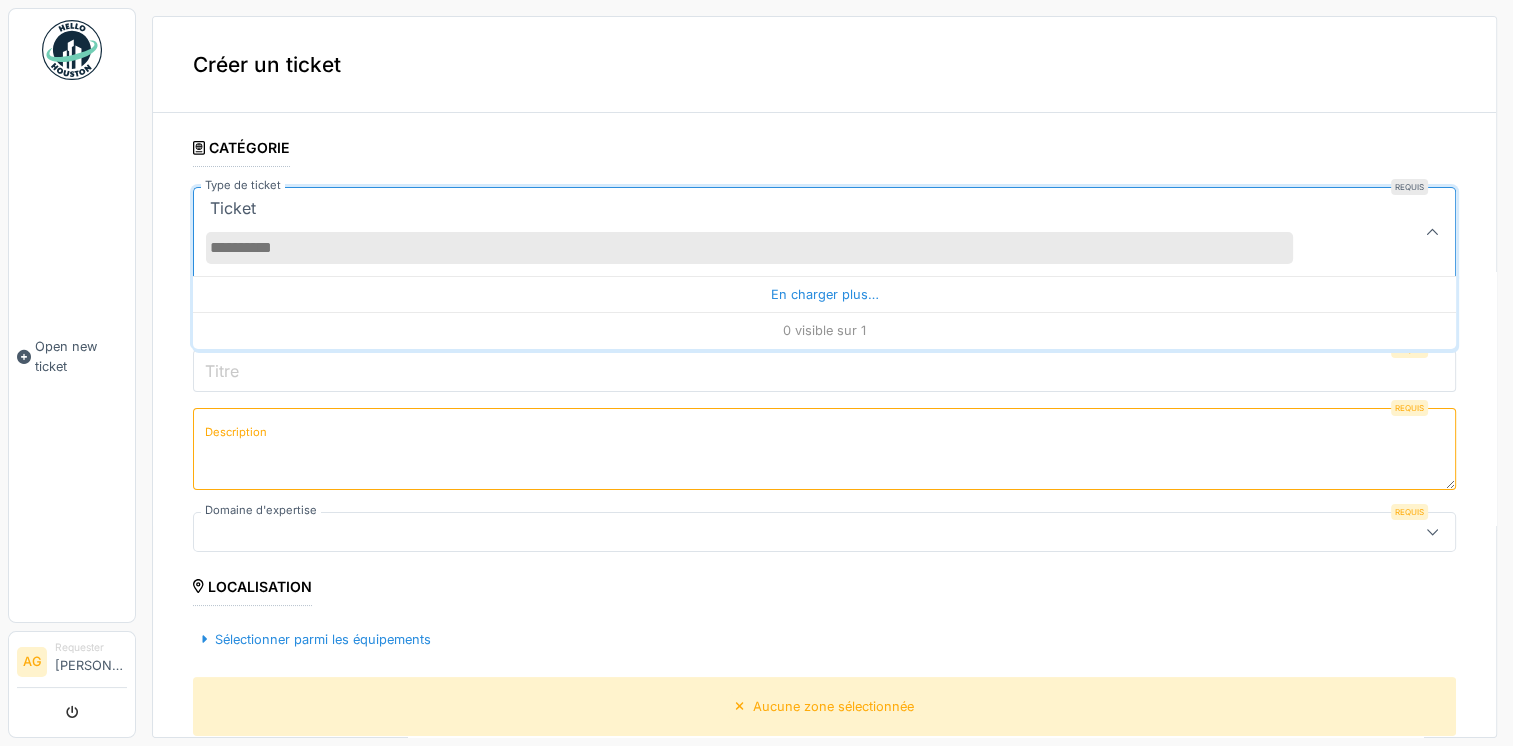 click on "Ticket" at bounding box center [761, 232] 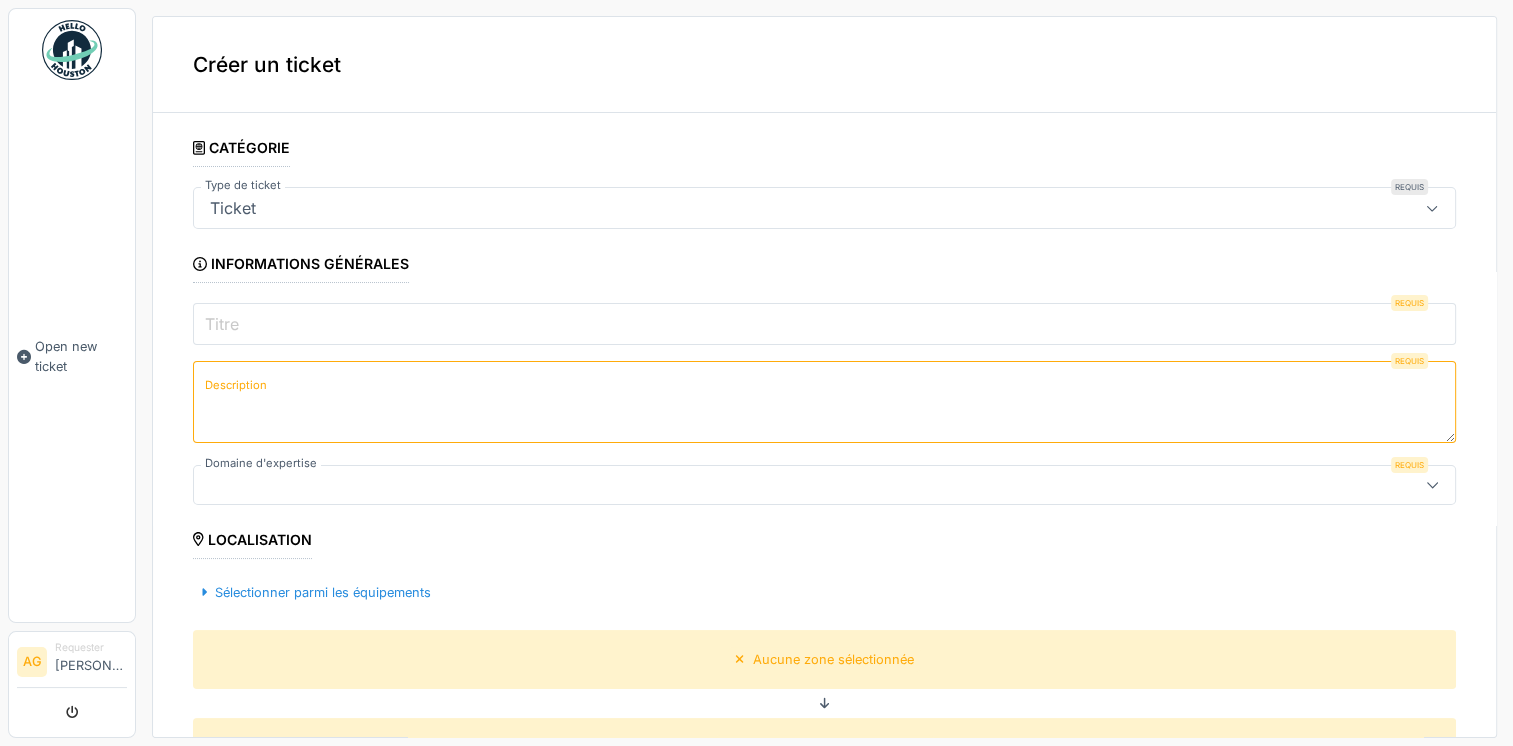 click on "Titre" at bounding box center (824, 324) 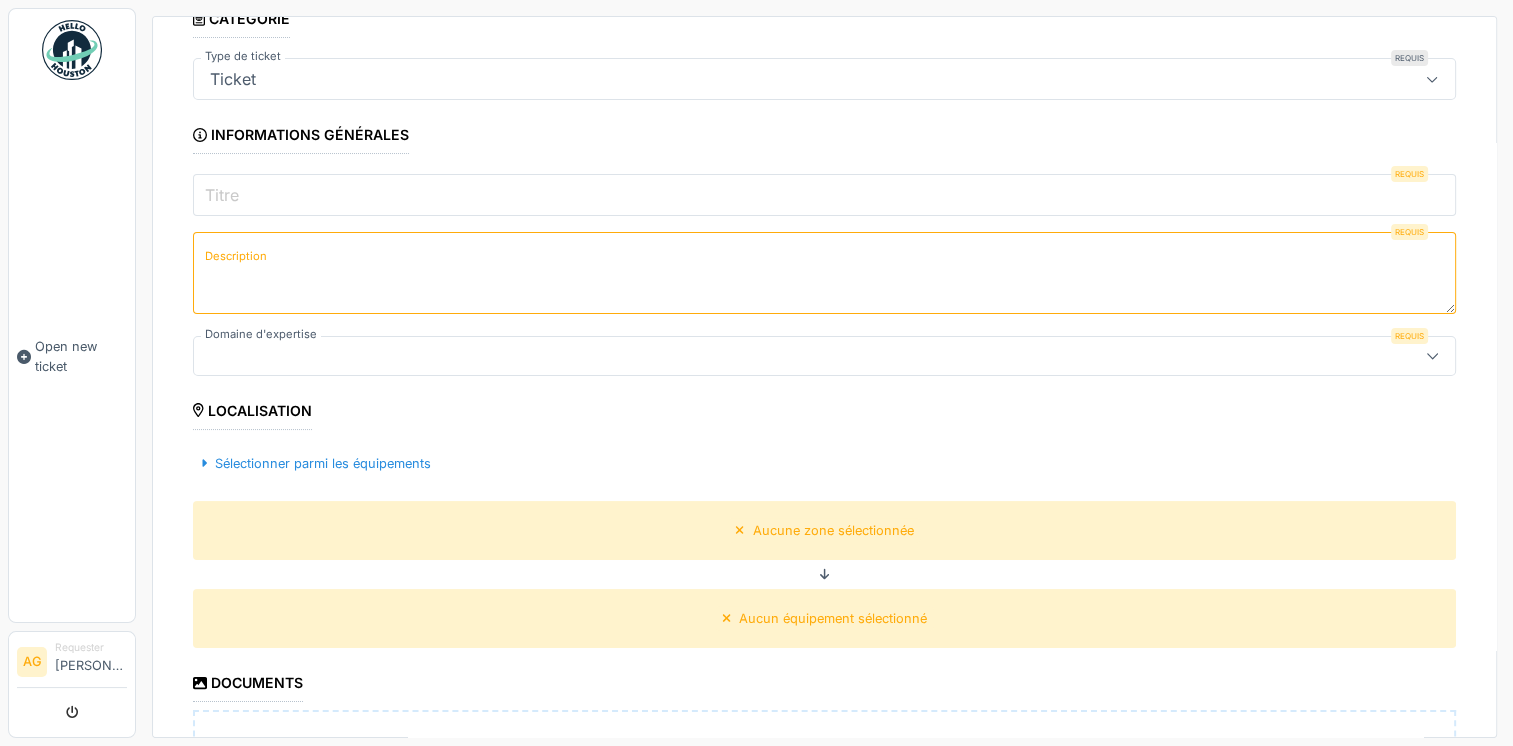 scroll, scrollTop: 0, scrollLeft: 0, axis: both 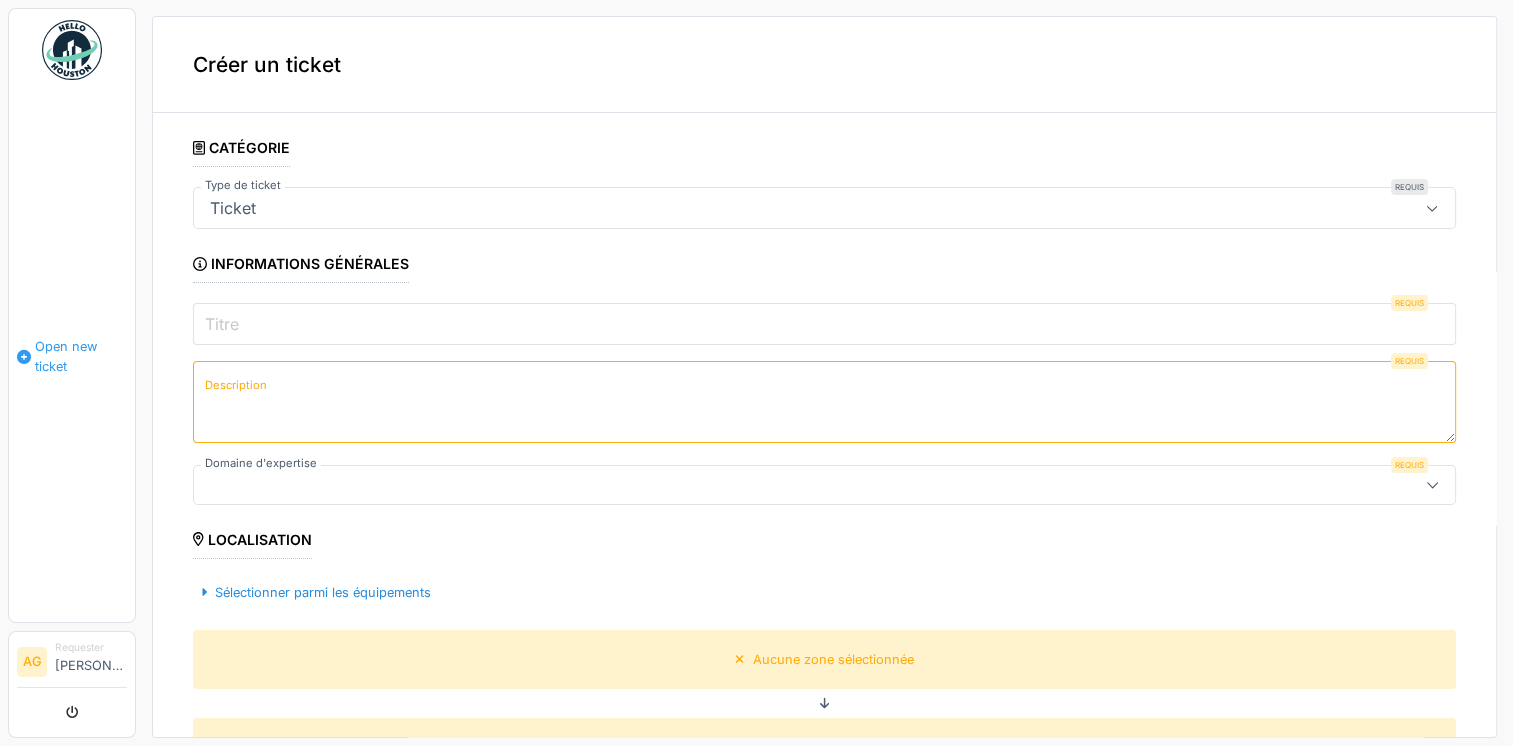 click on "Open new ticket" at bounding box center (72, 356) 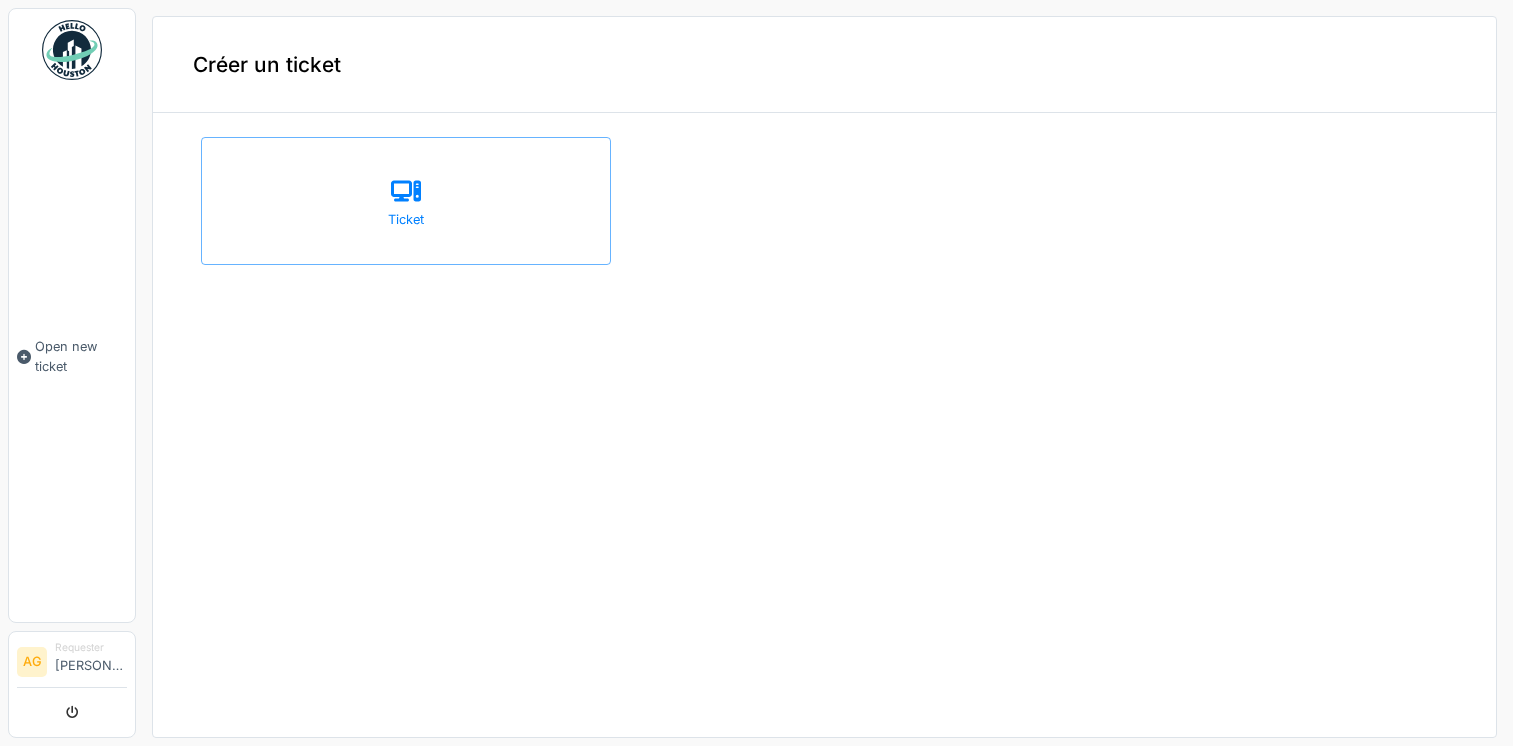 scroll, scrollTop: 0, scrollLeft: 0, axis: both 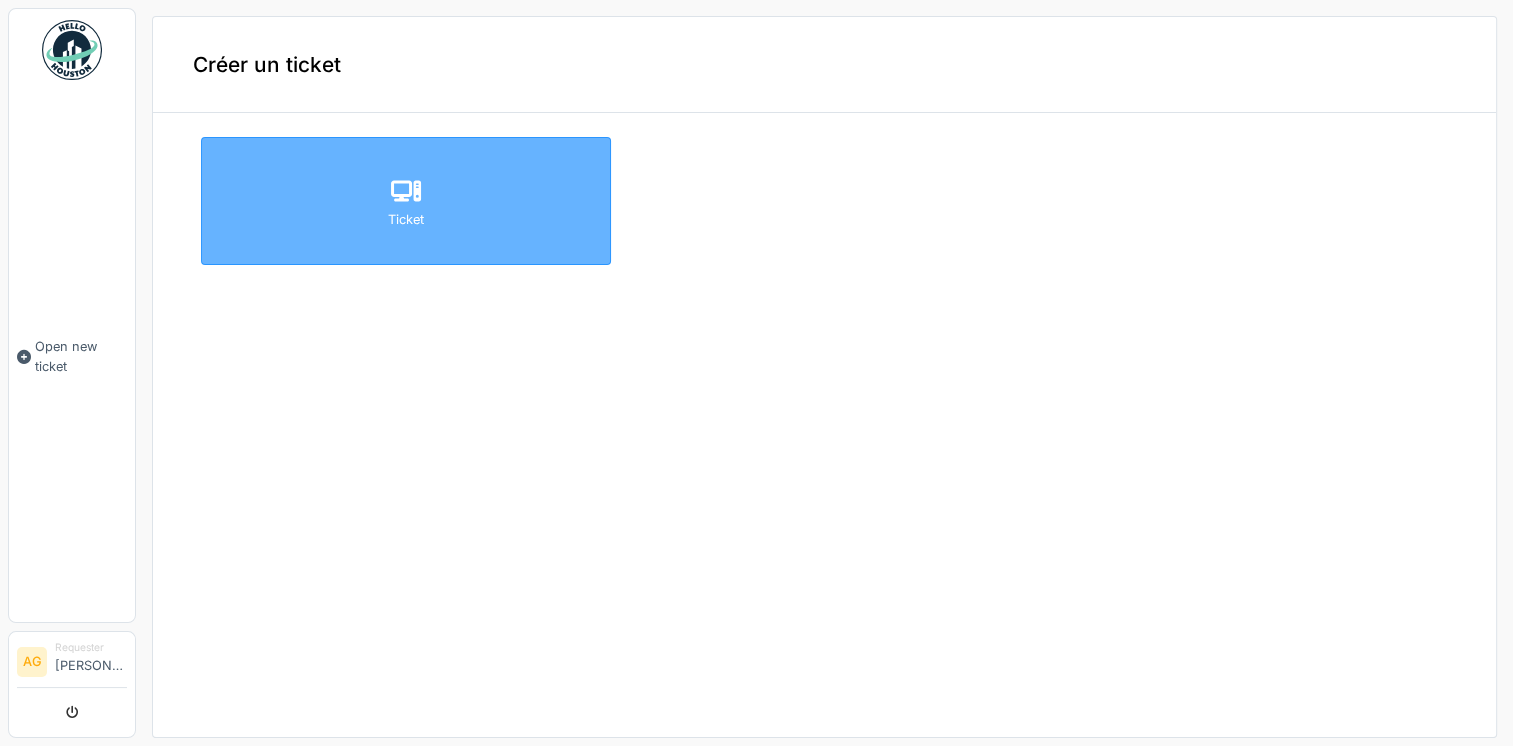 click on "Ticket" at bounding box center [406, 201] 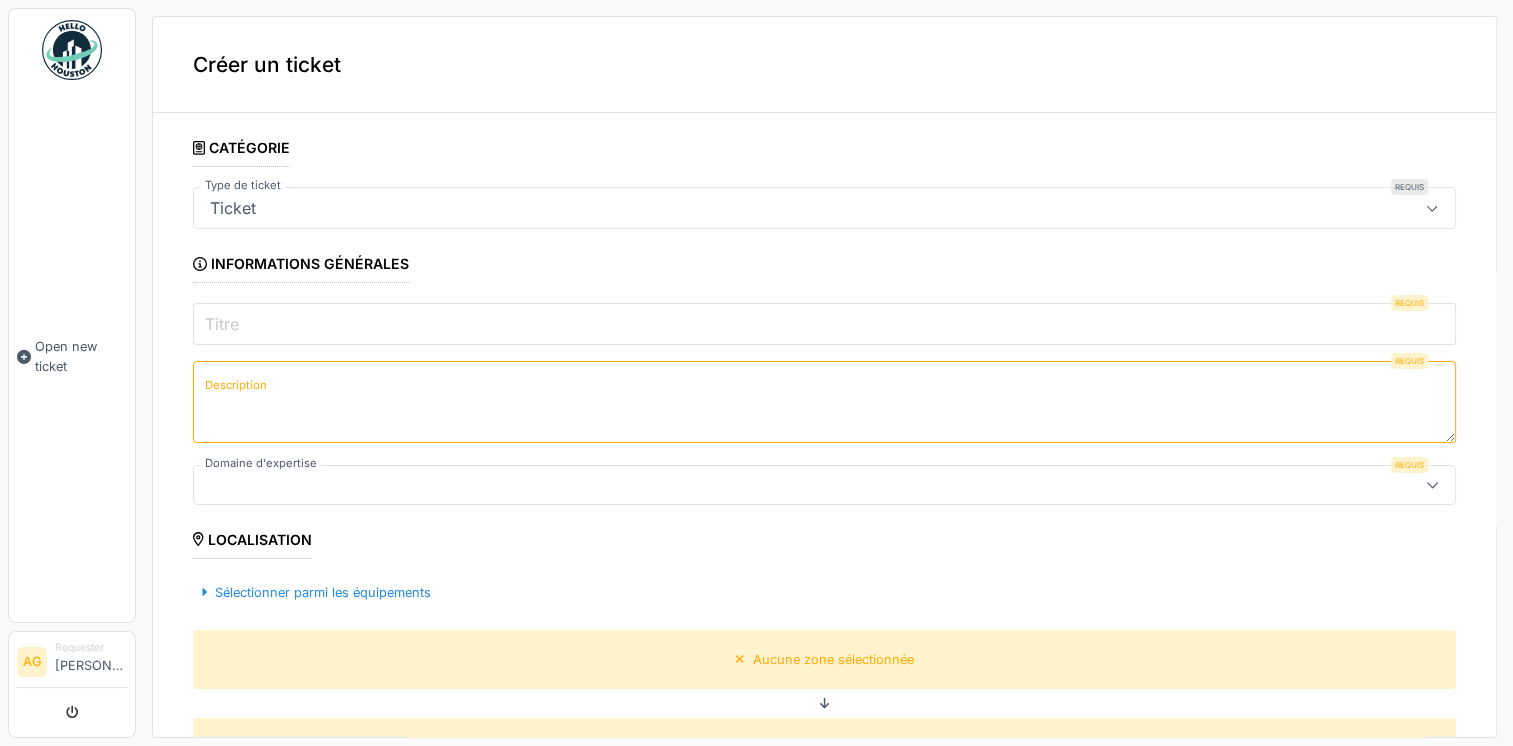 click on "Ticket" at bounding box center [824, 208] 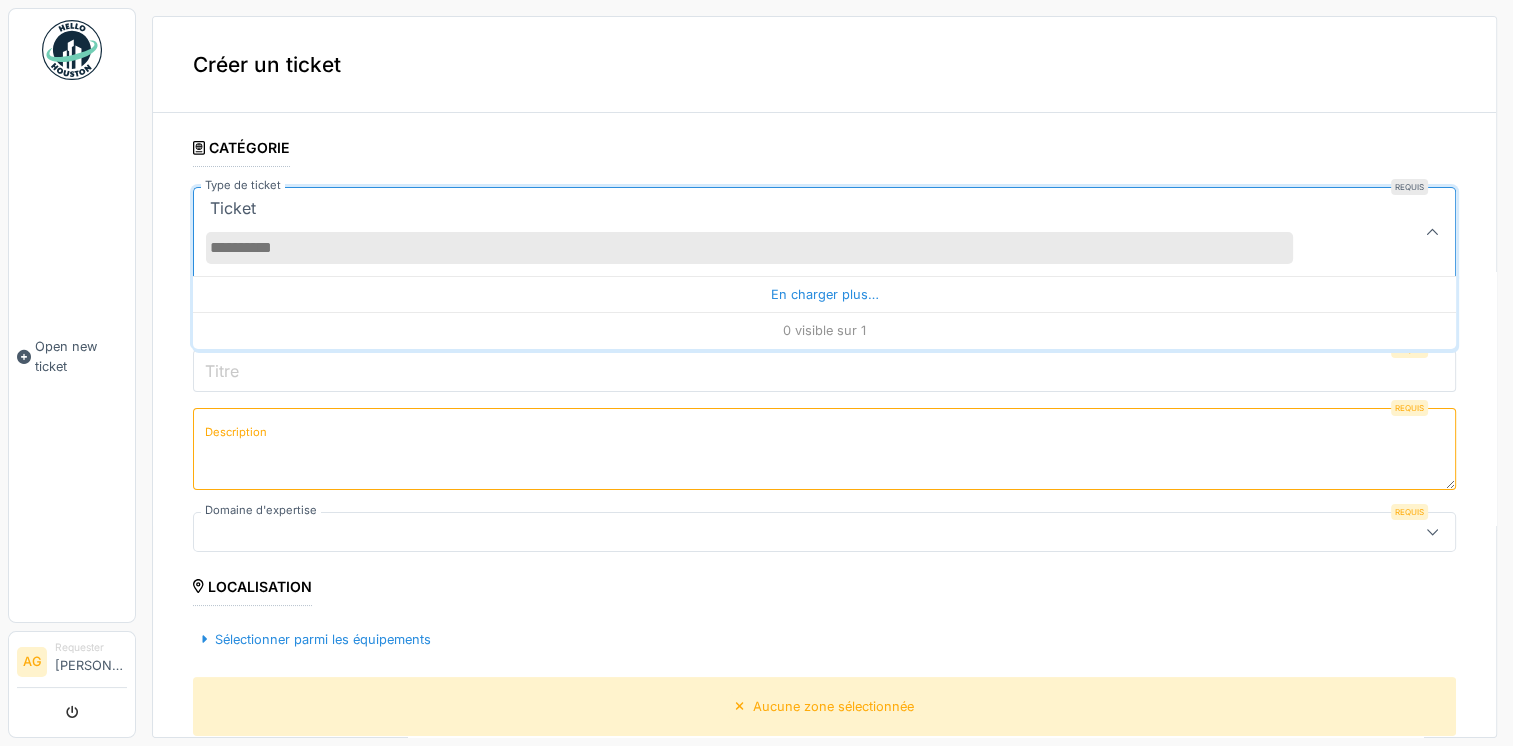 click on "Type de ticket" at bounding box center [749, 248] 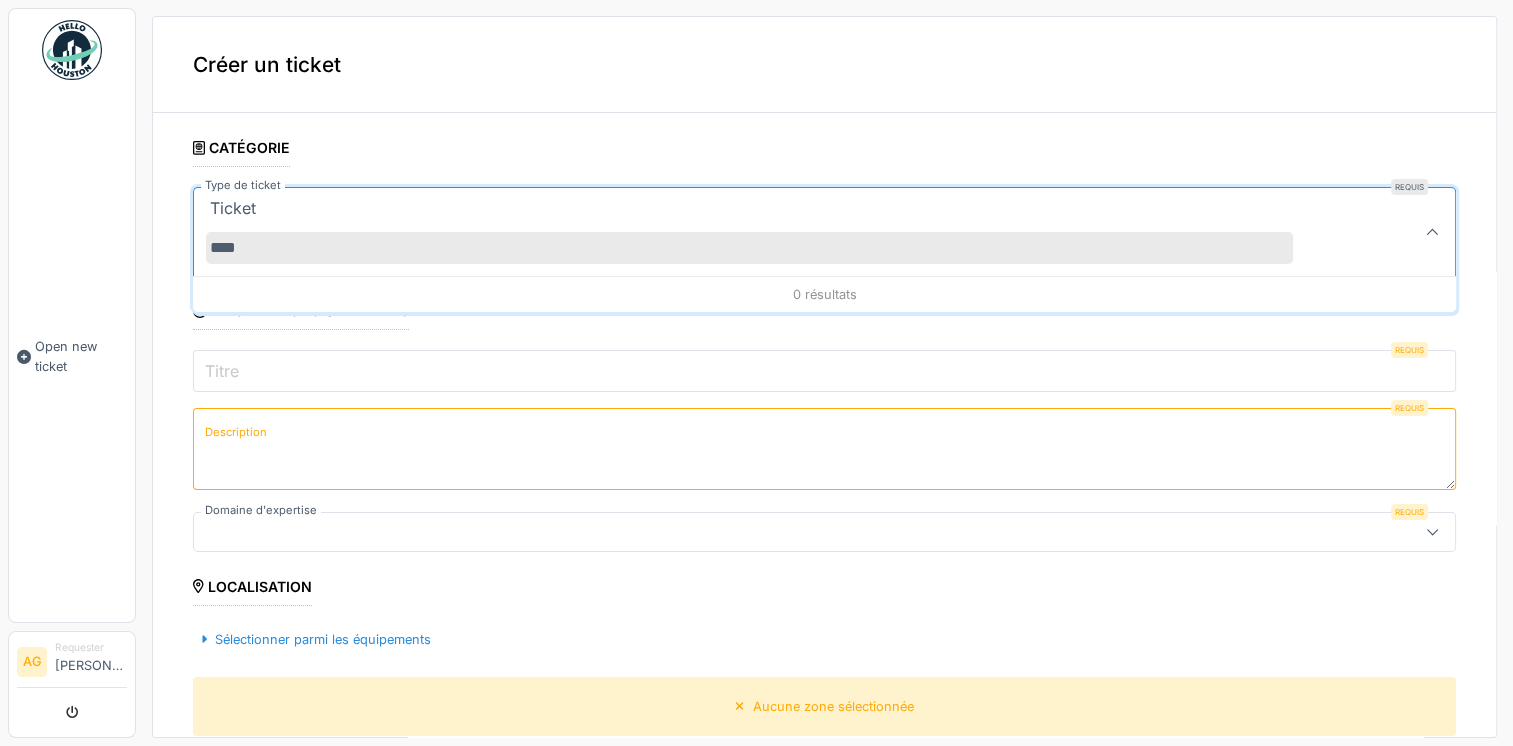 type on "****" 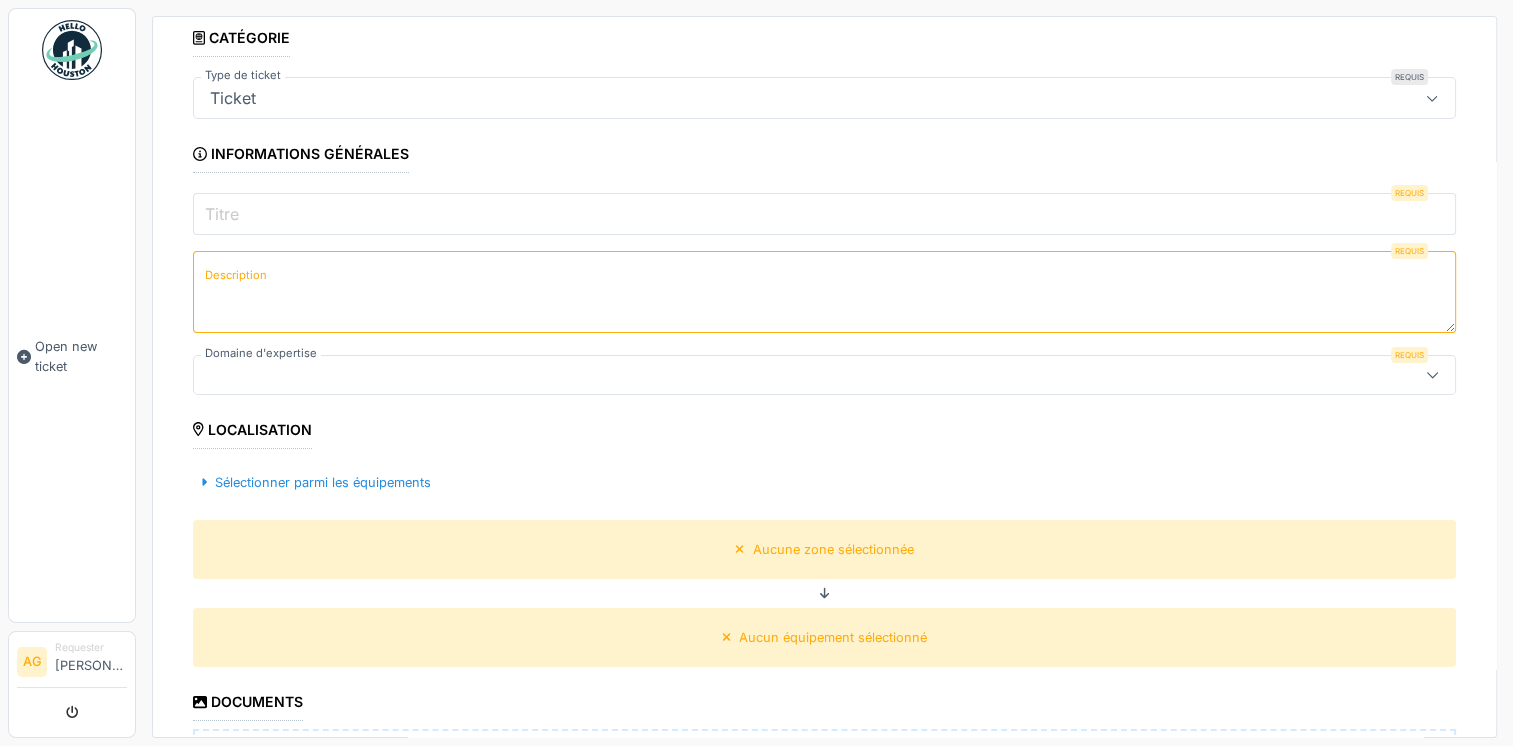 scroll, scrollTop: 0, scrollLeft: 0, axis: both 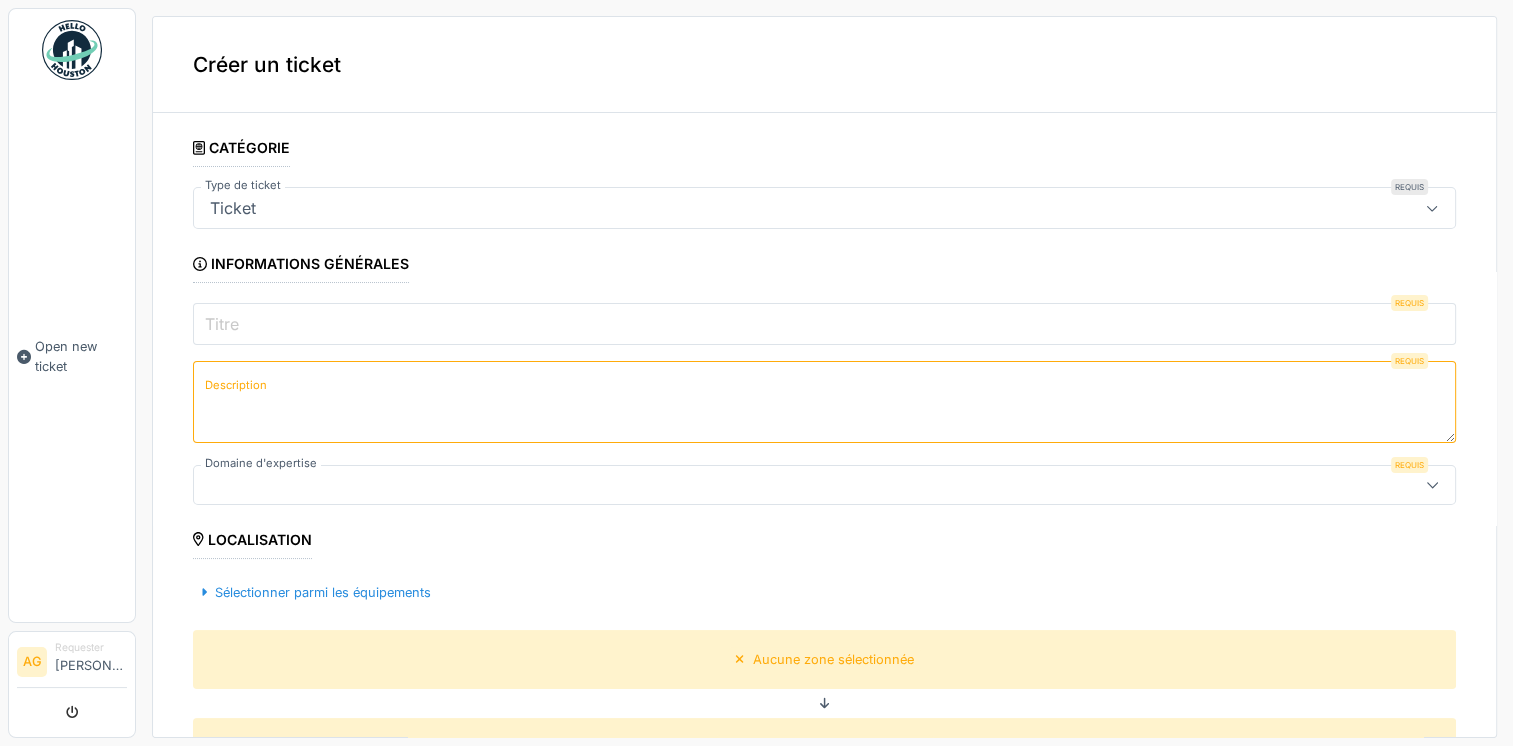click on "Ticket" at bounding box center (761, 208) 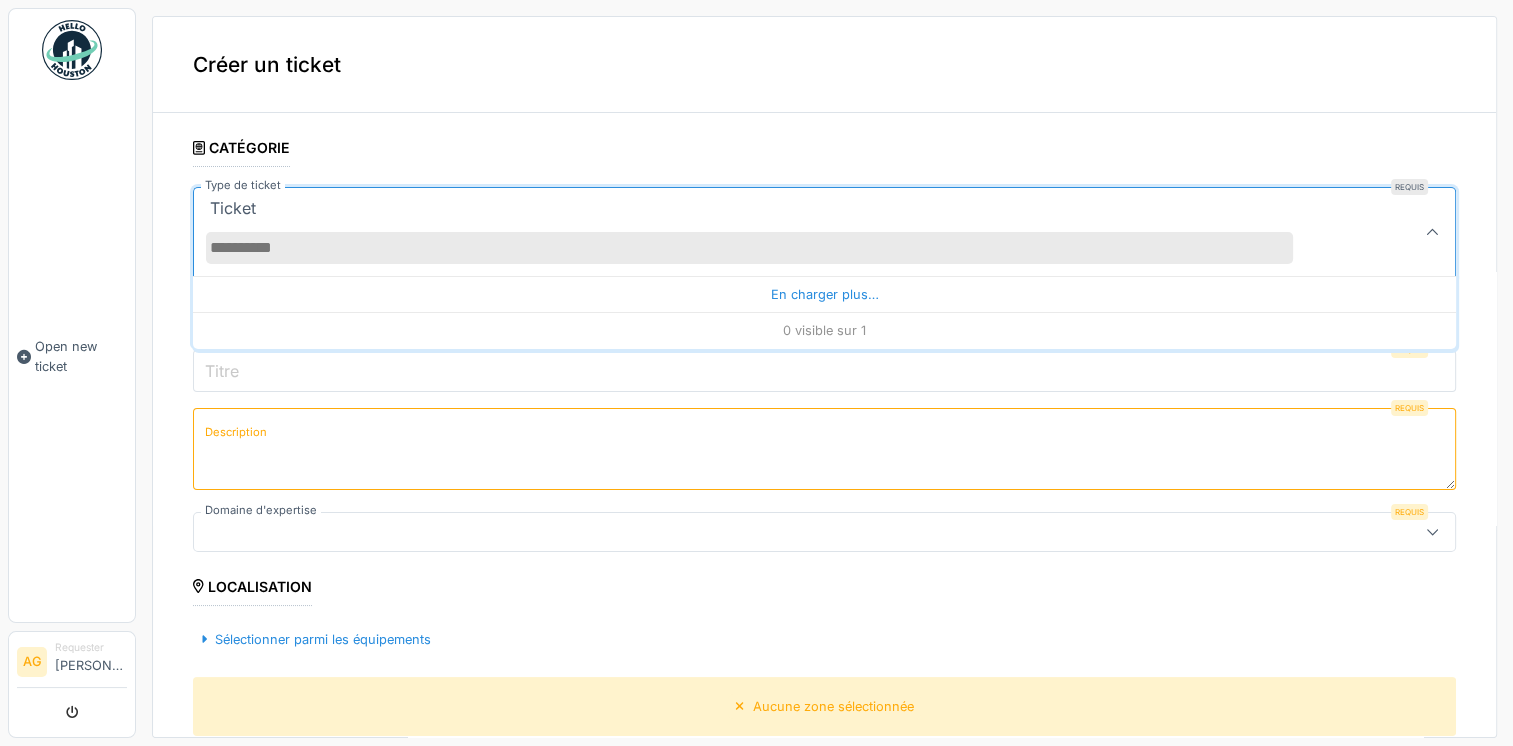 click on "Ticket" at bounding box center [761, 232] 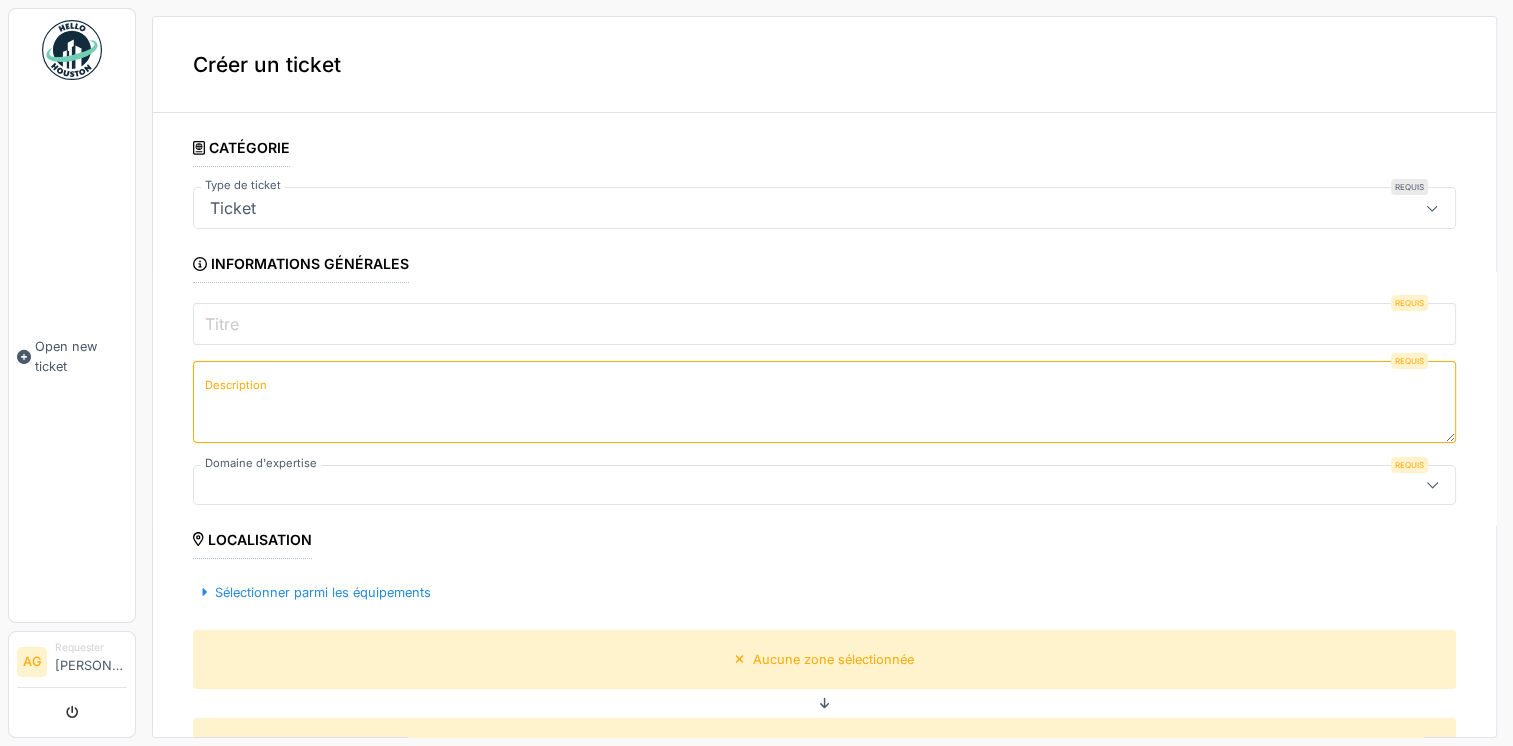 click on "Titre" at bounding box center (824, 324) 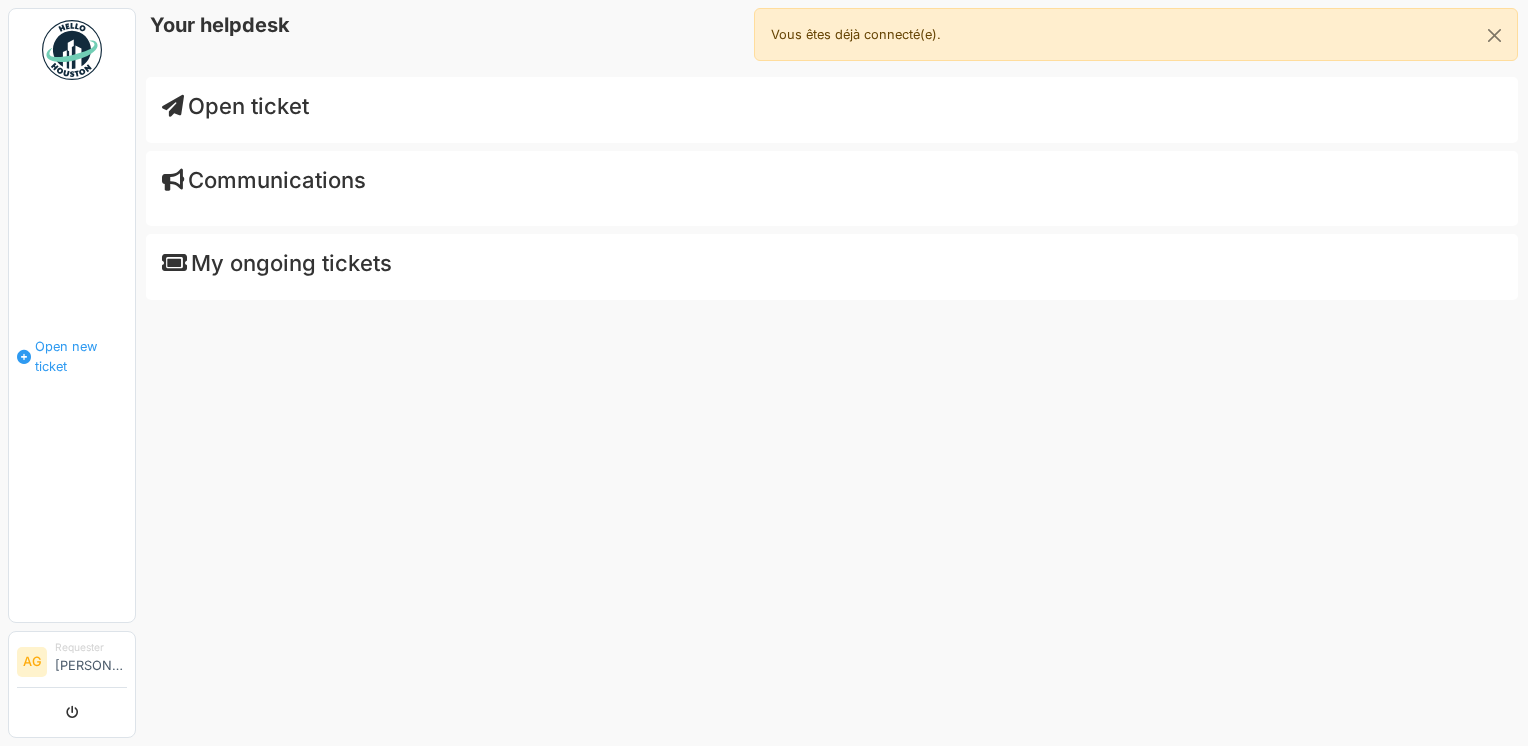 scroll, scrollTop: 0, scrollLeft: 0, axis: both 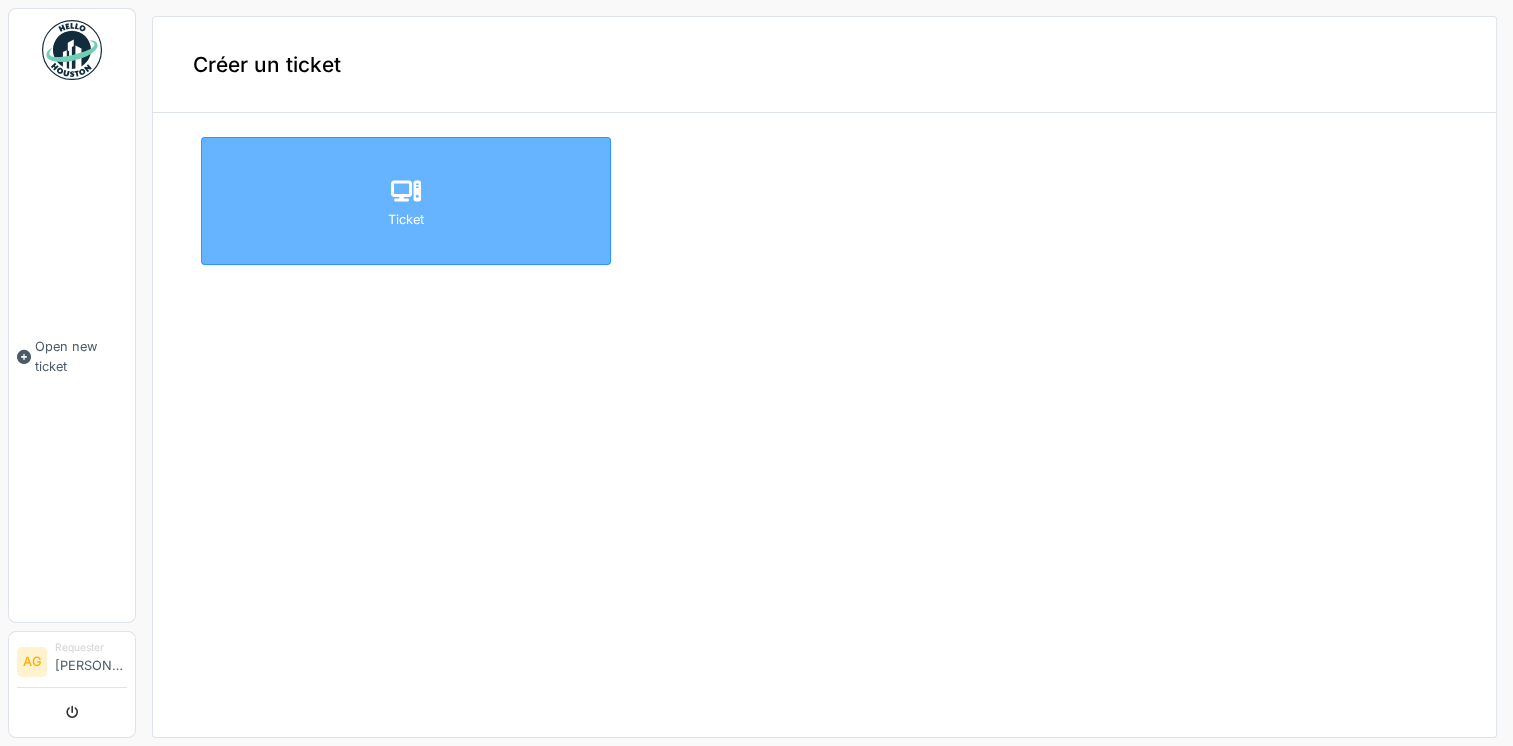 click on "Ticket" at bounding box center (406, 201) 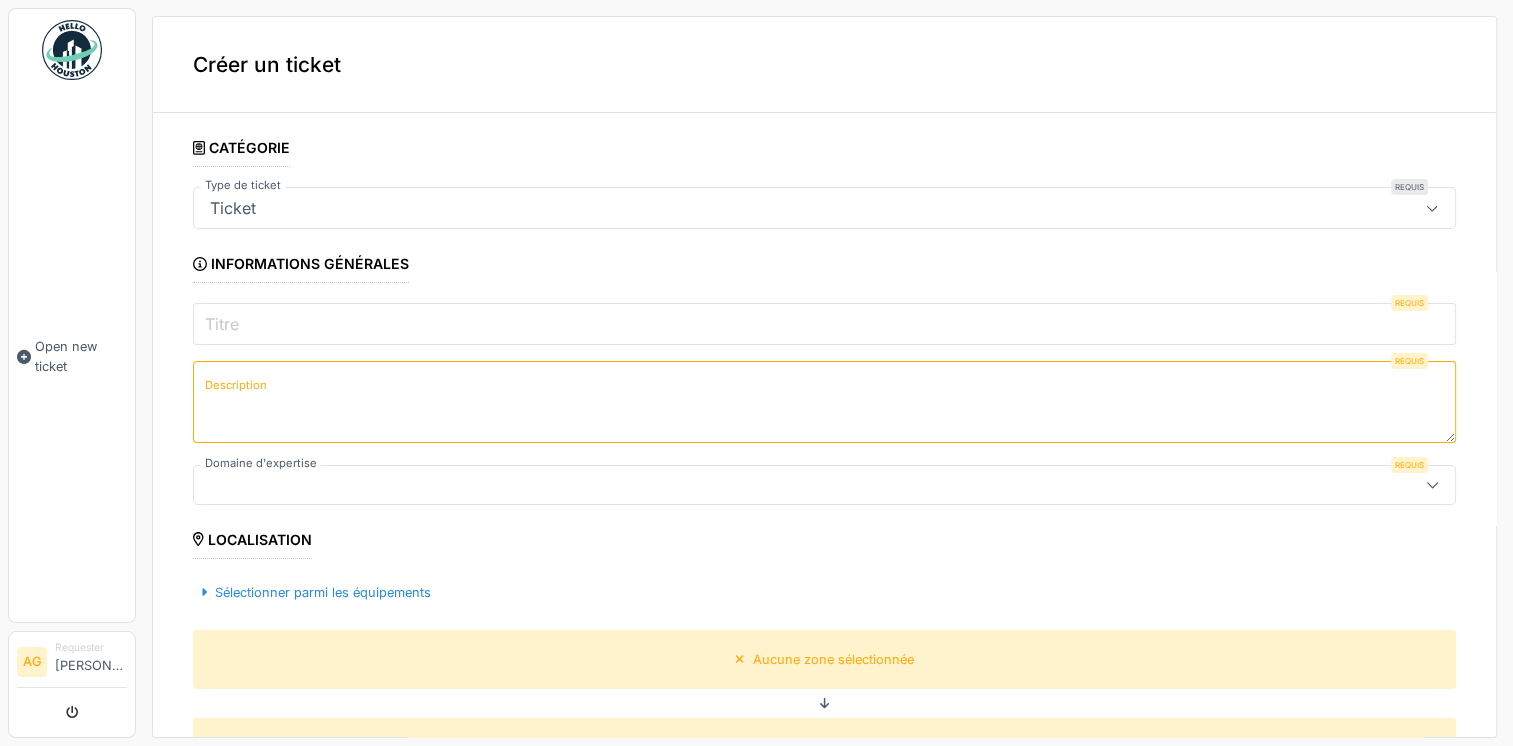 click on "Description" at bounding box center [824, 402] 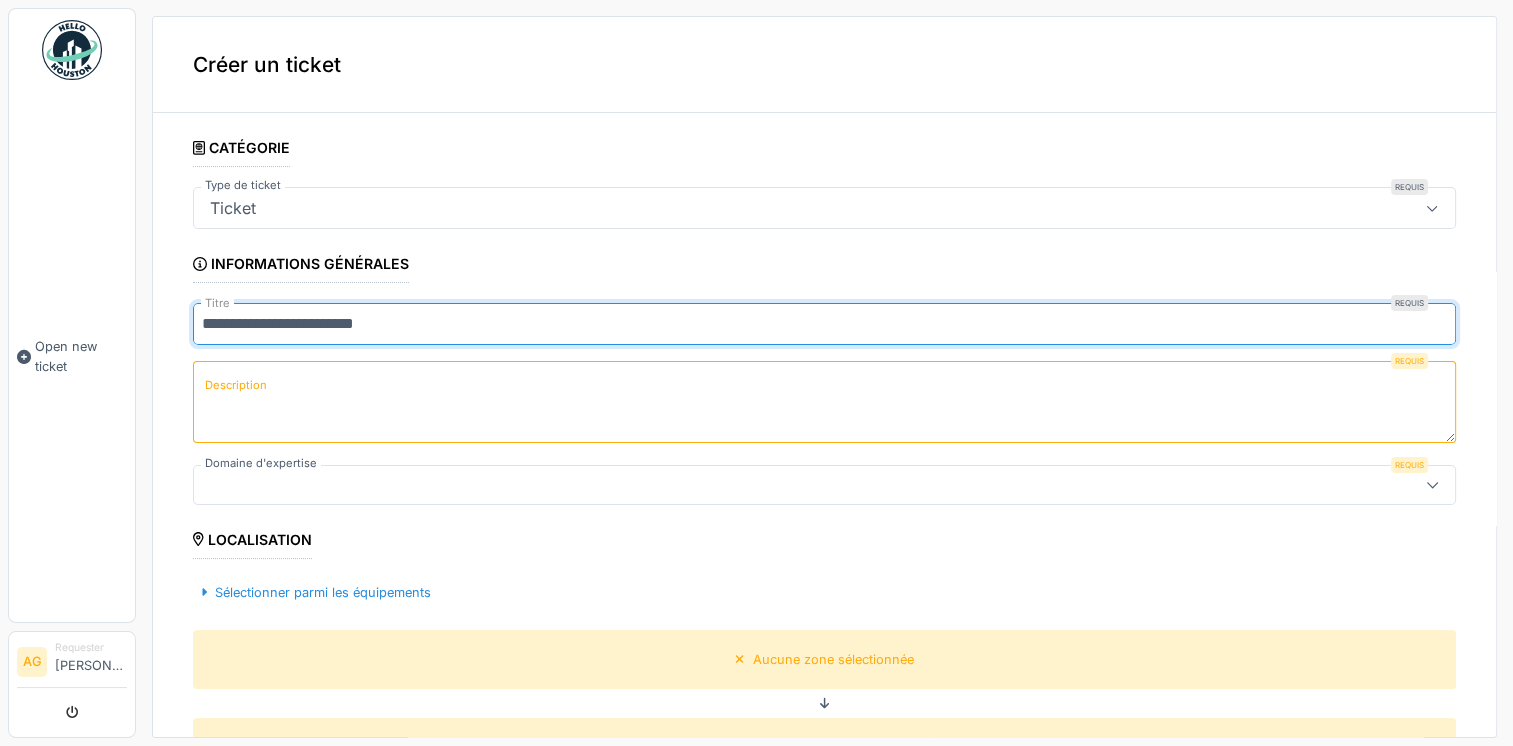 type on "**********" 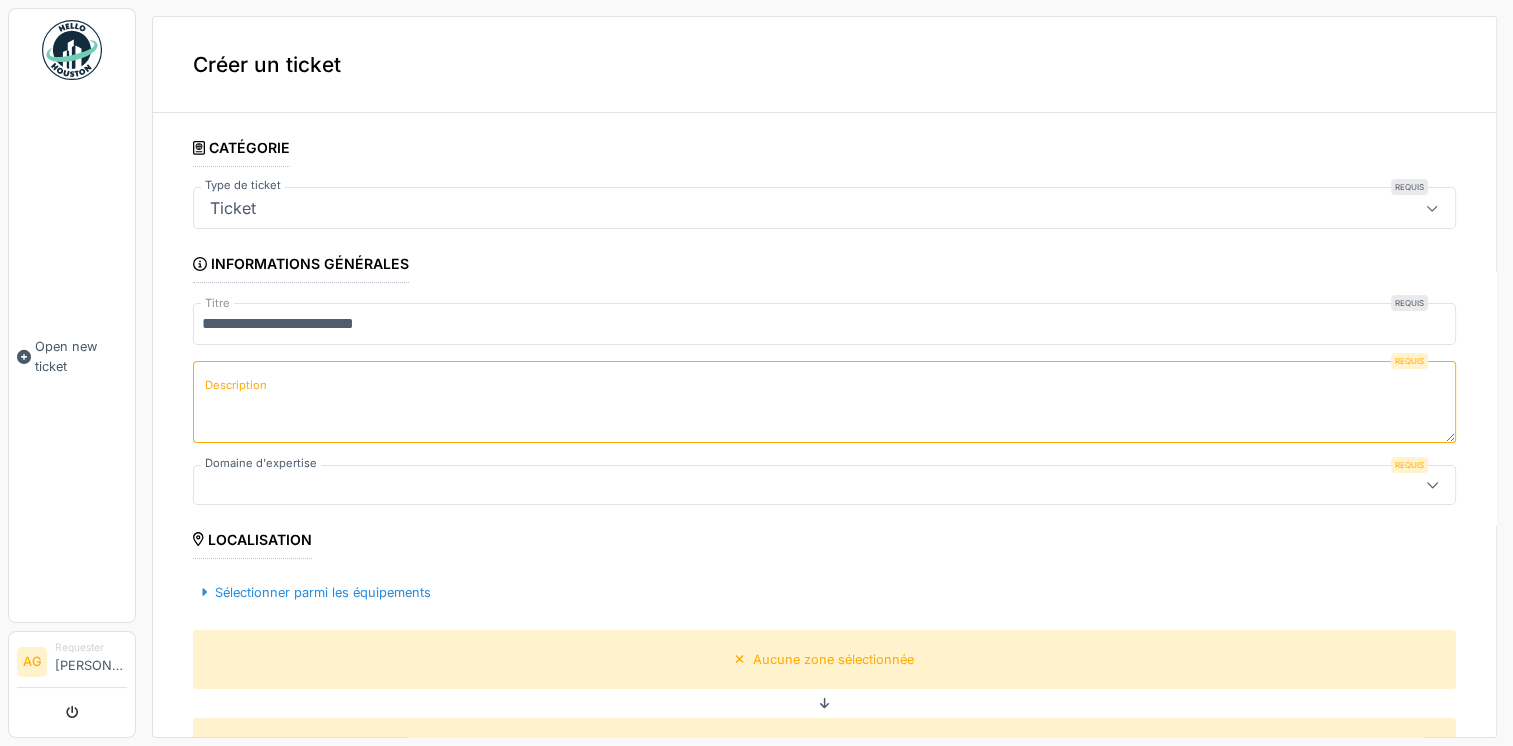 paste on "**********" 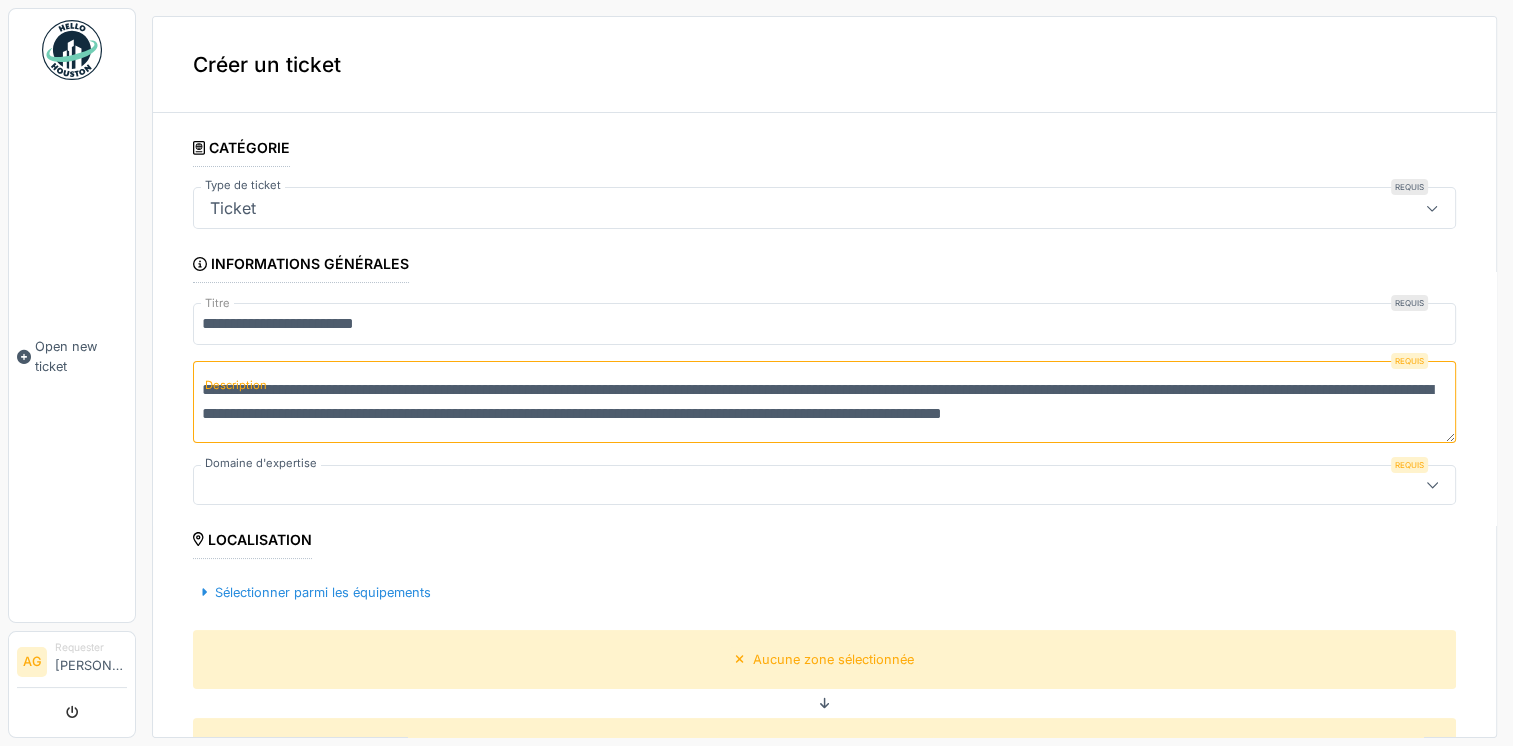 scroll, scrollTop: 5, scrollLeft: 0, axis: vertical 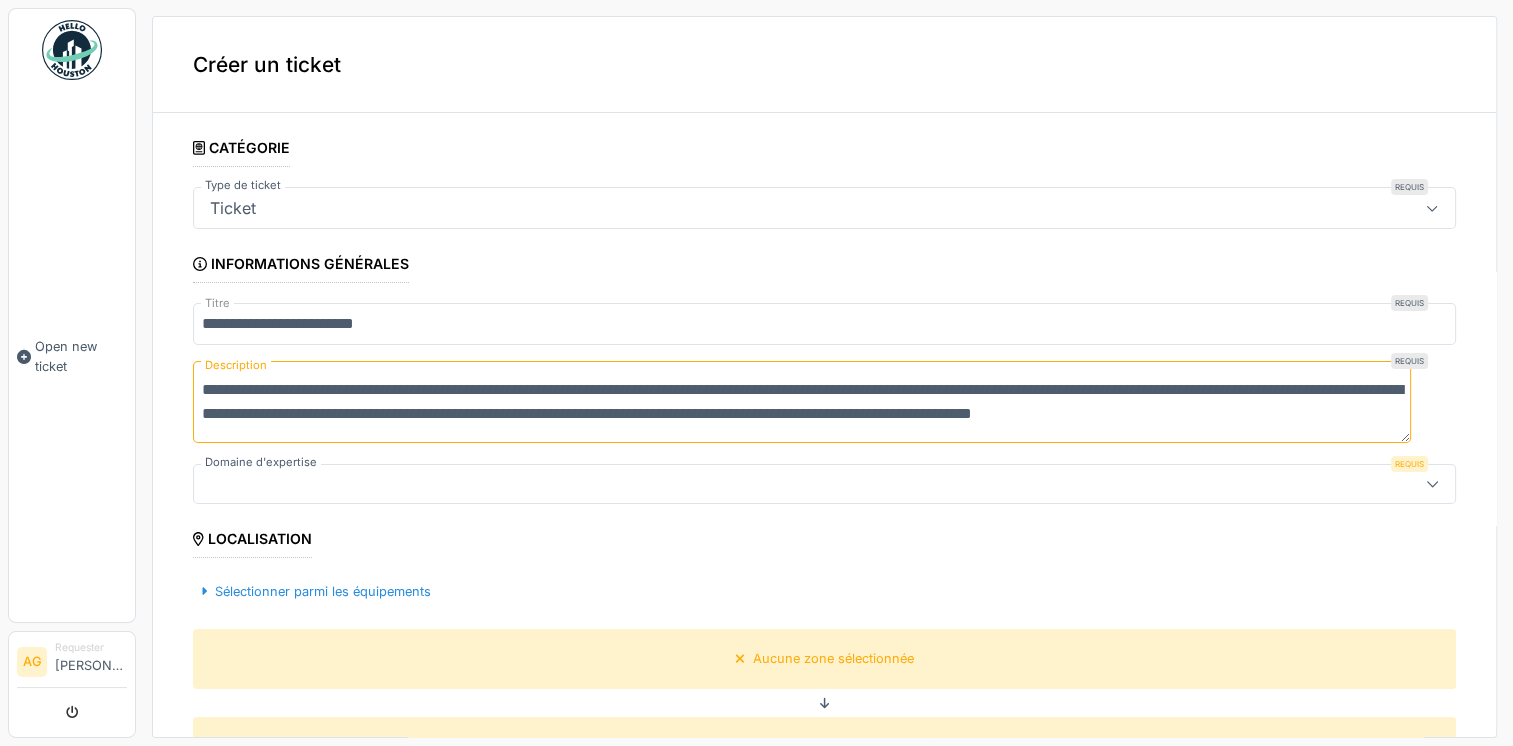 type on "**********" 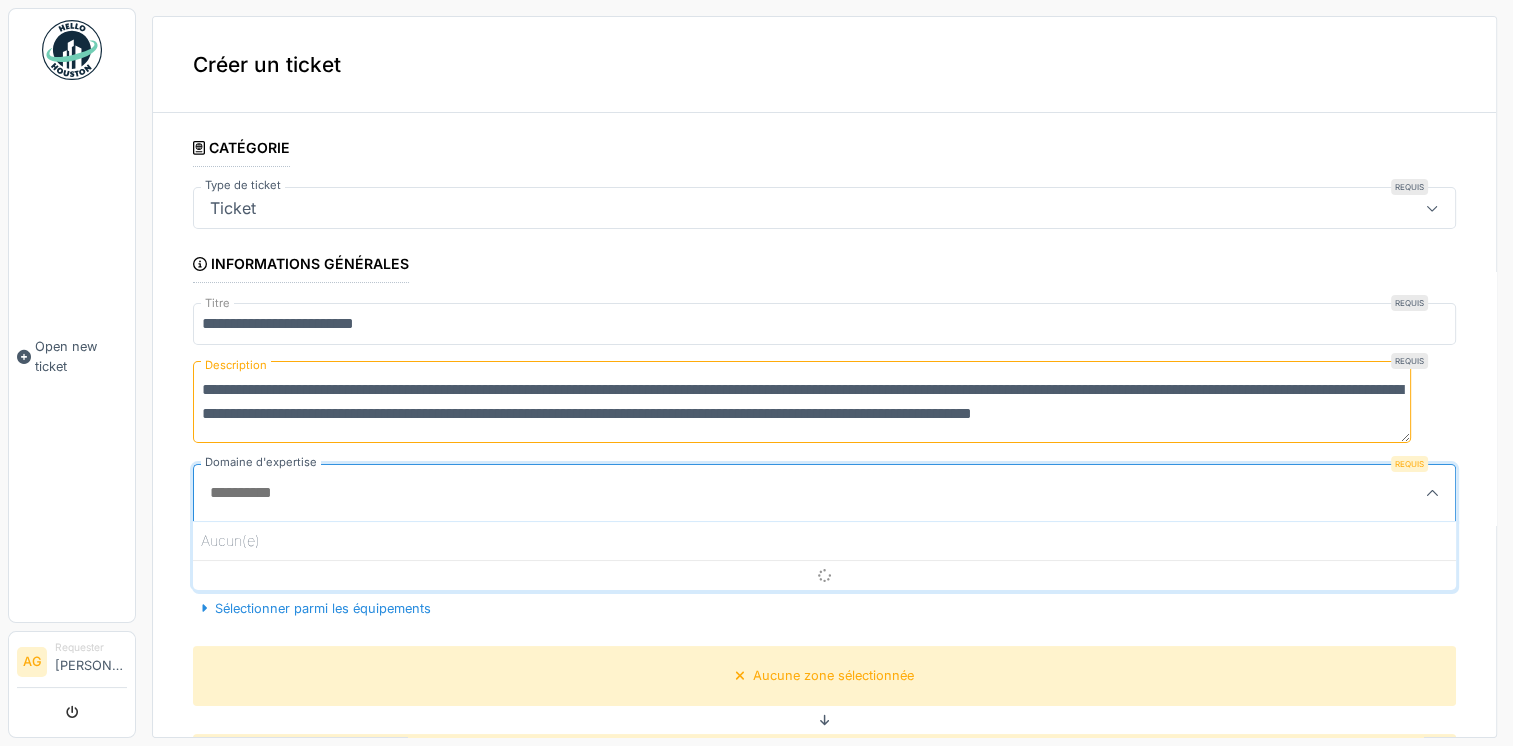 scroll, scrollTop: 4, scrollLeft: 0, axis: vertical 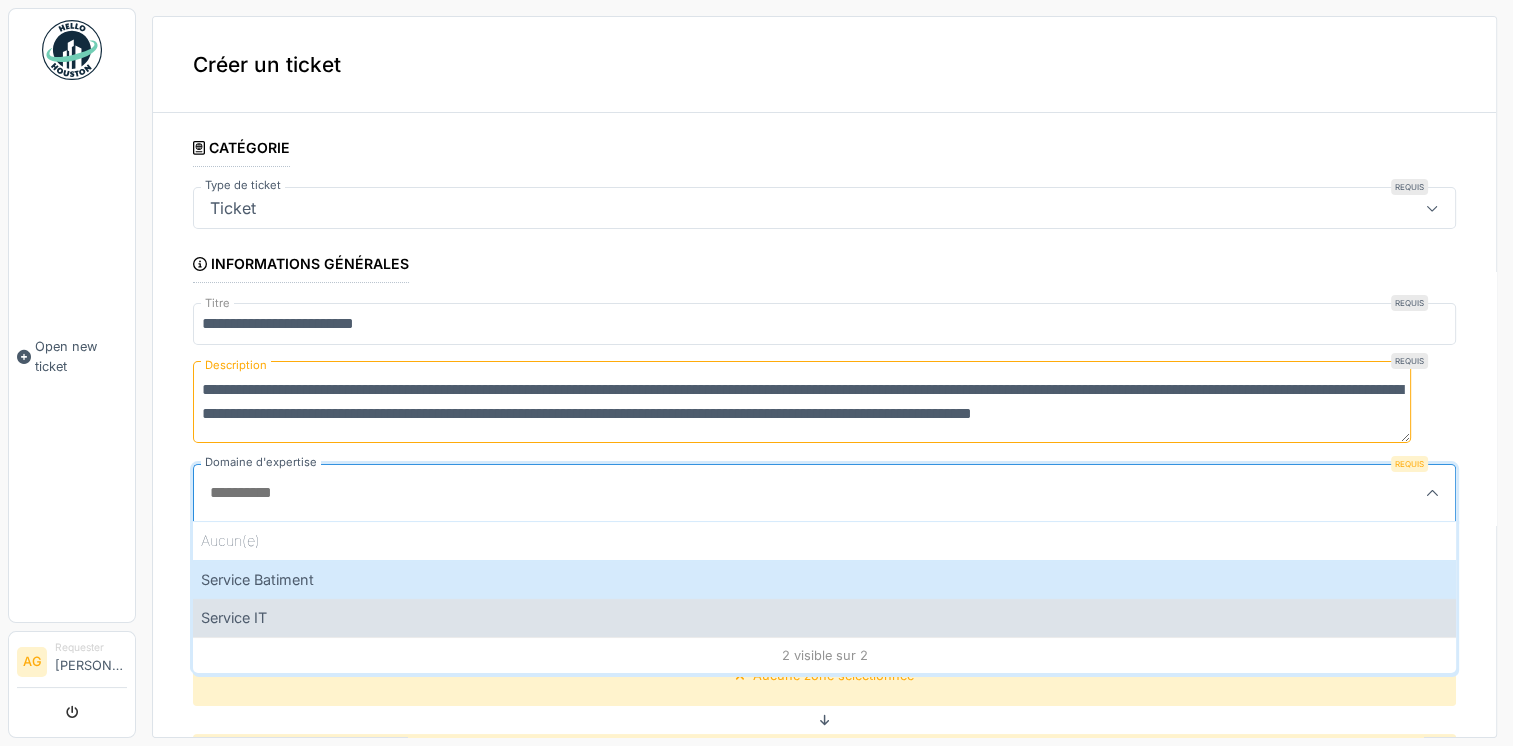 click on "Service IT" at bounding box center (824, 617) 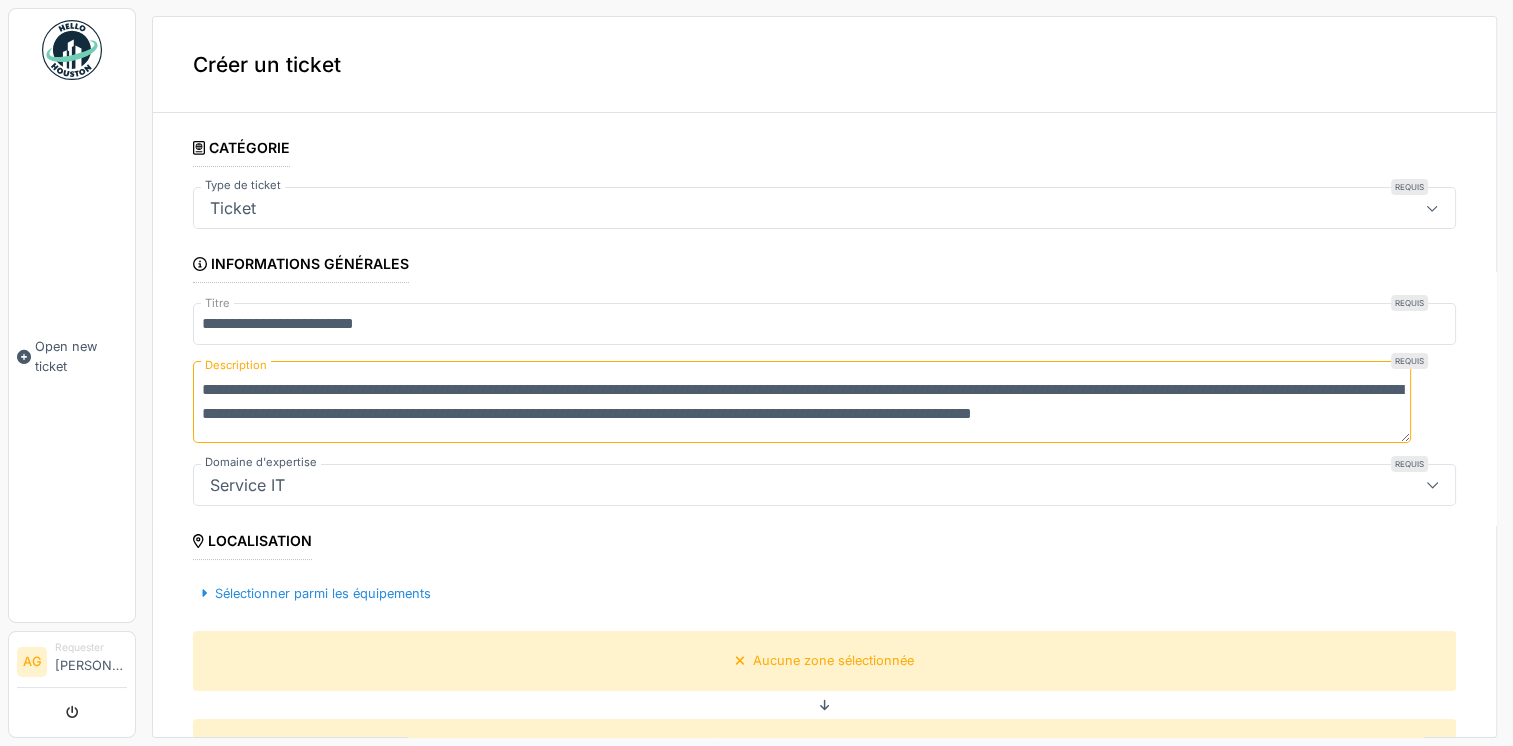 click on "**********" at bounding box center (802, 402) 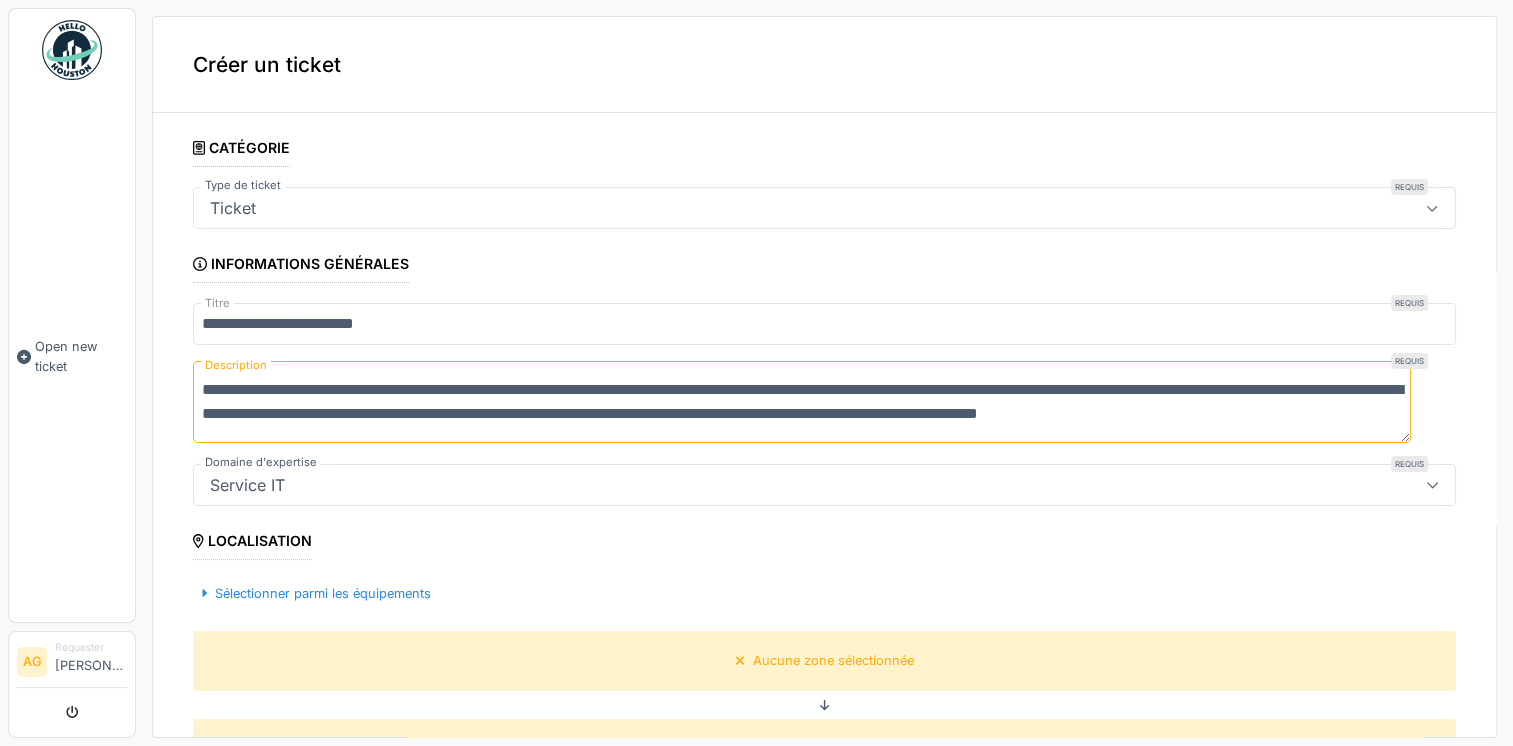 paste on "**********" 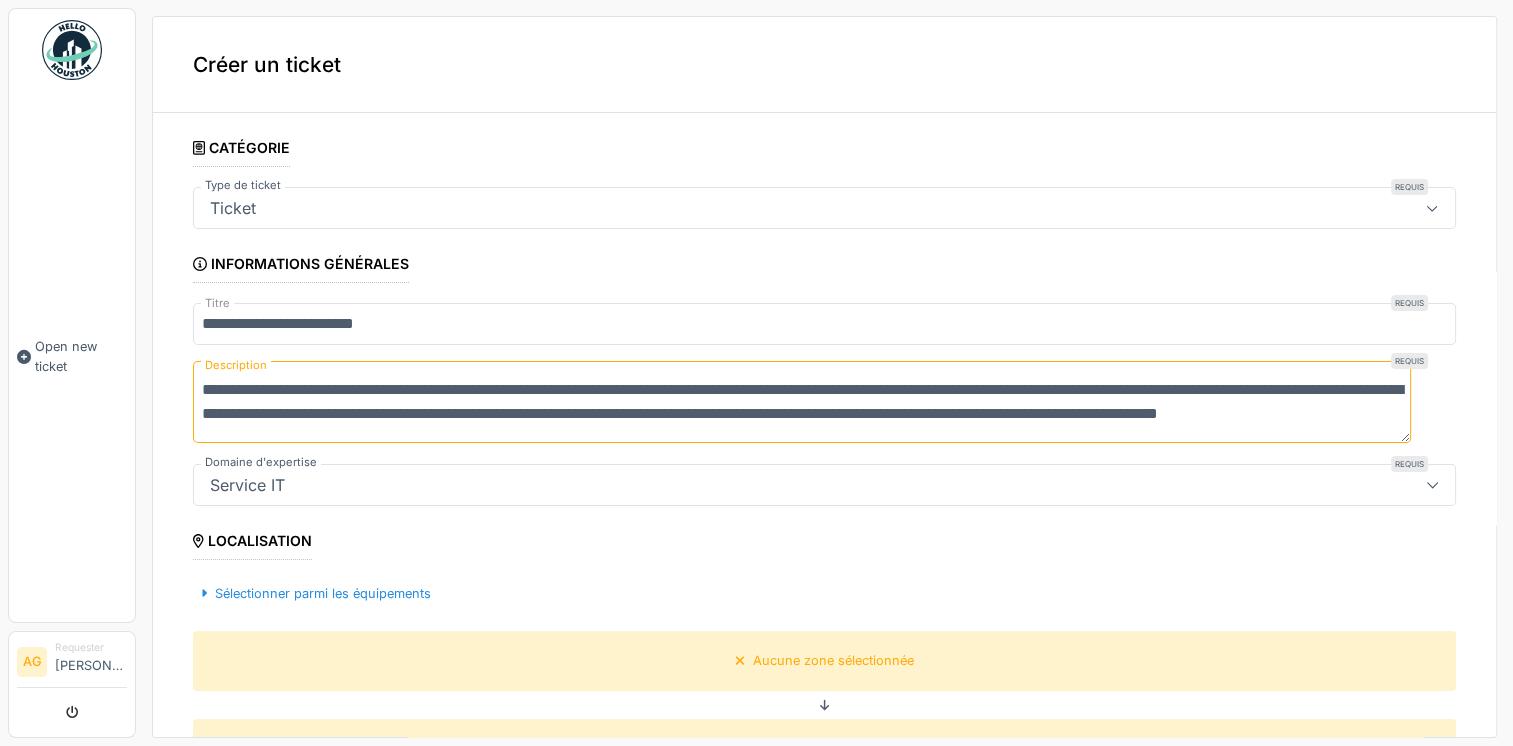 scroll, scrollTop: 24, scrollLeft: 0, axis: vertical 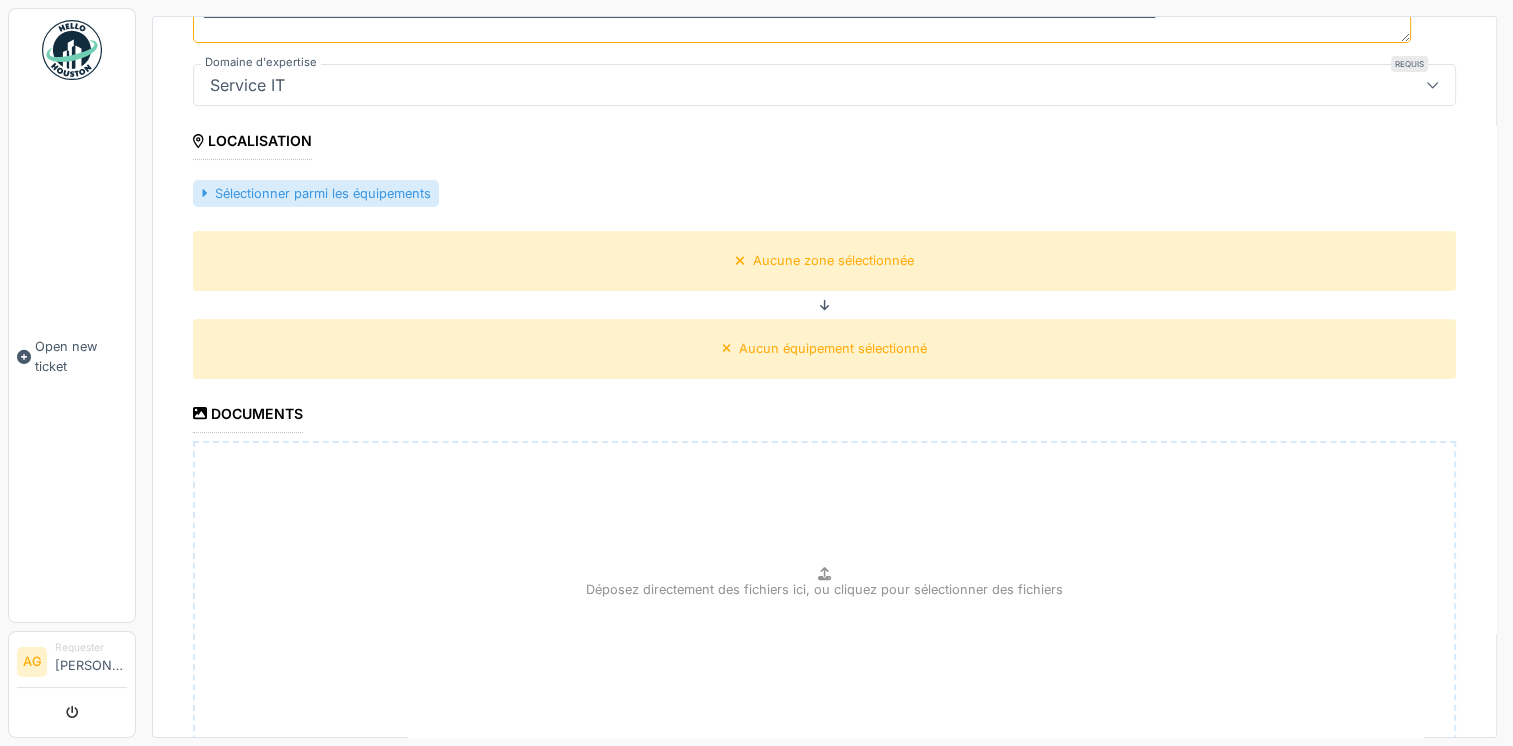 type on "**********" 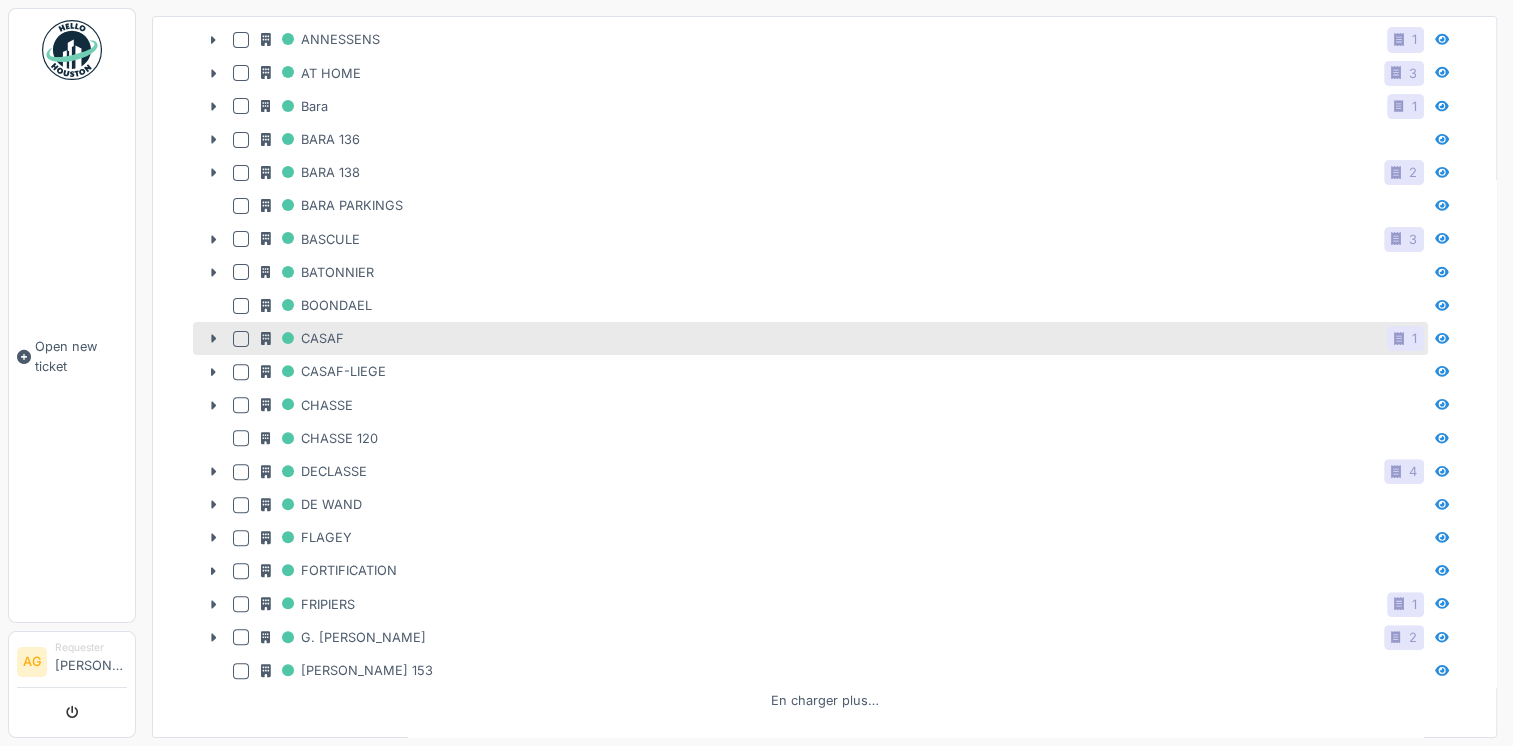 scroll, scrollTop: 500, scrollLeft: 0, axis: vertical 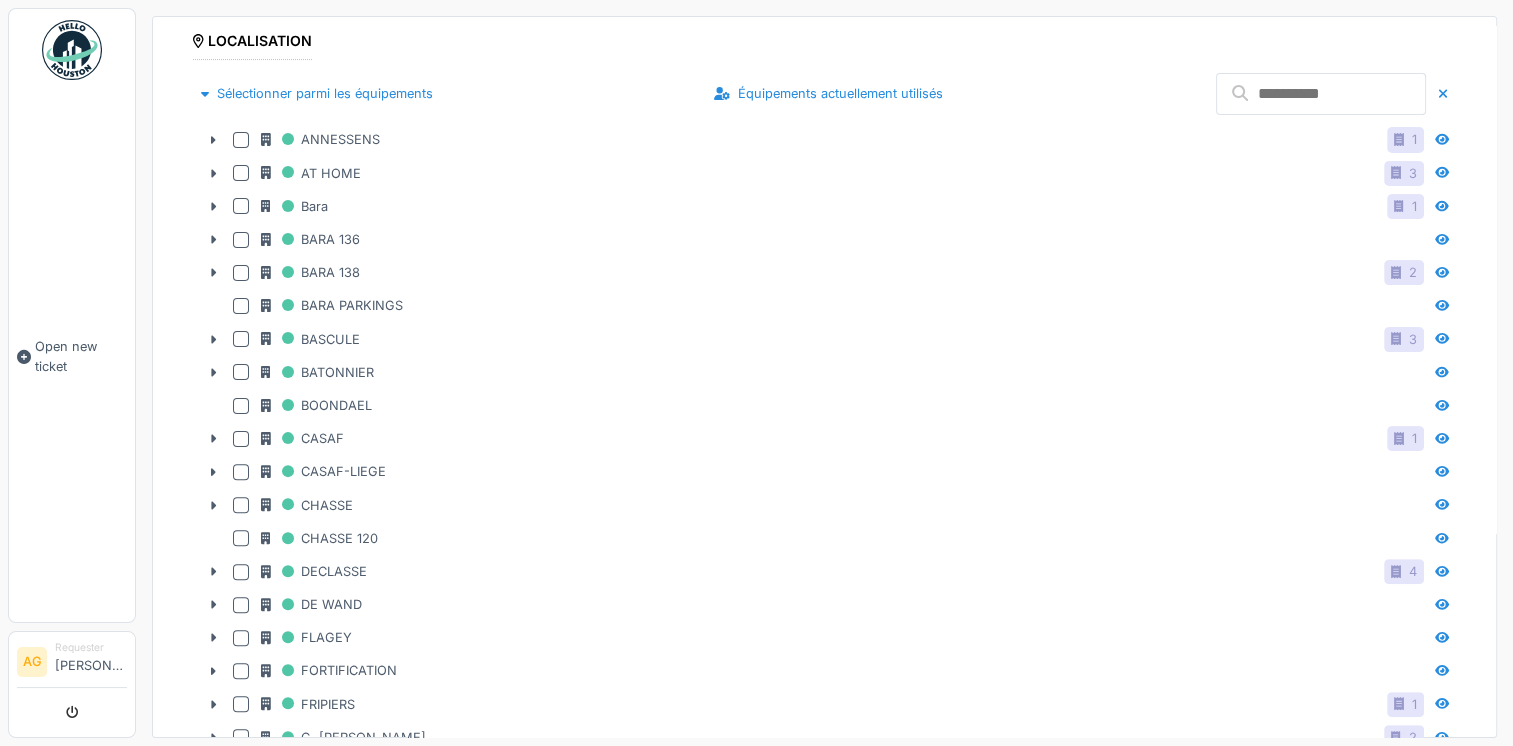 click at bounding box center [1321, 94] 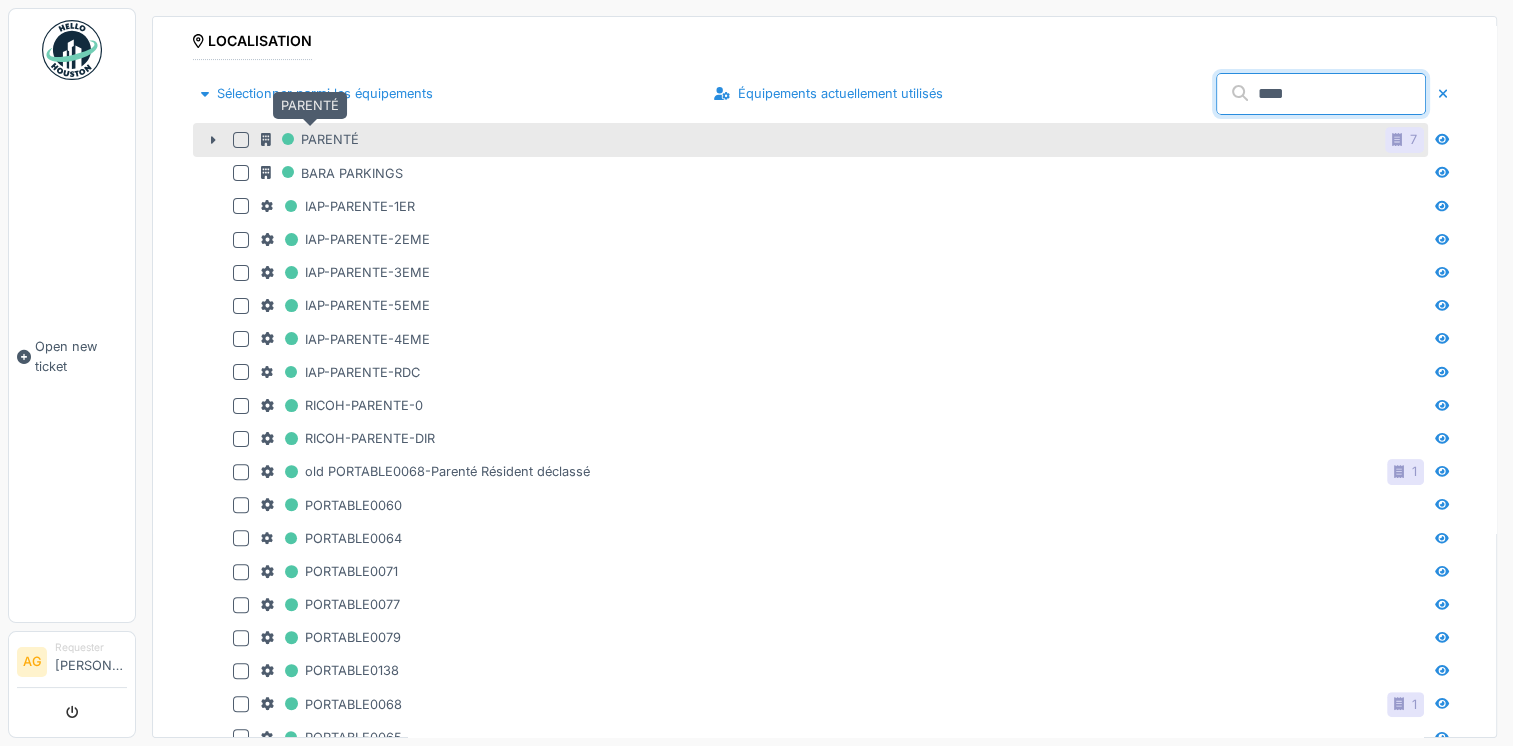 type on "****" 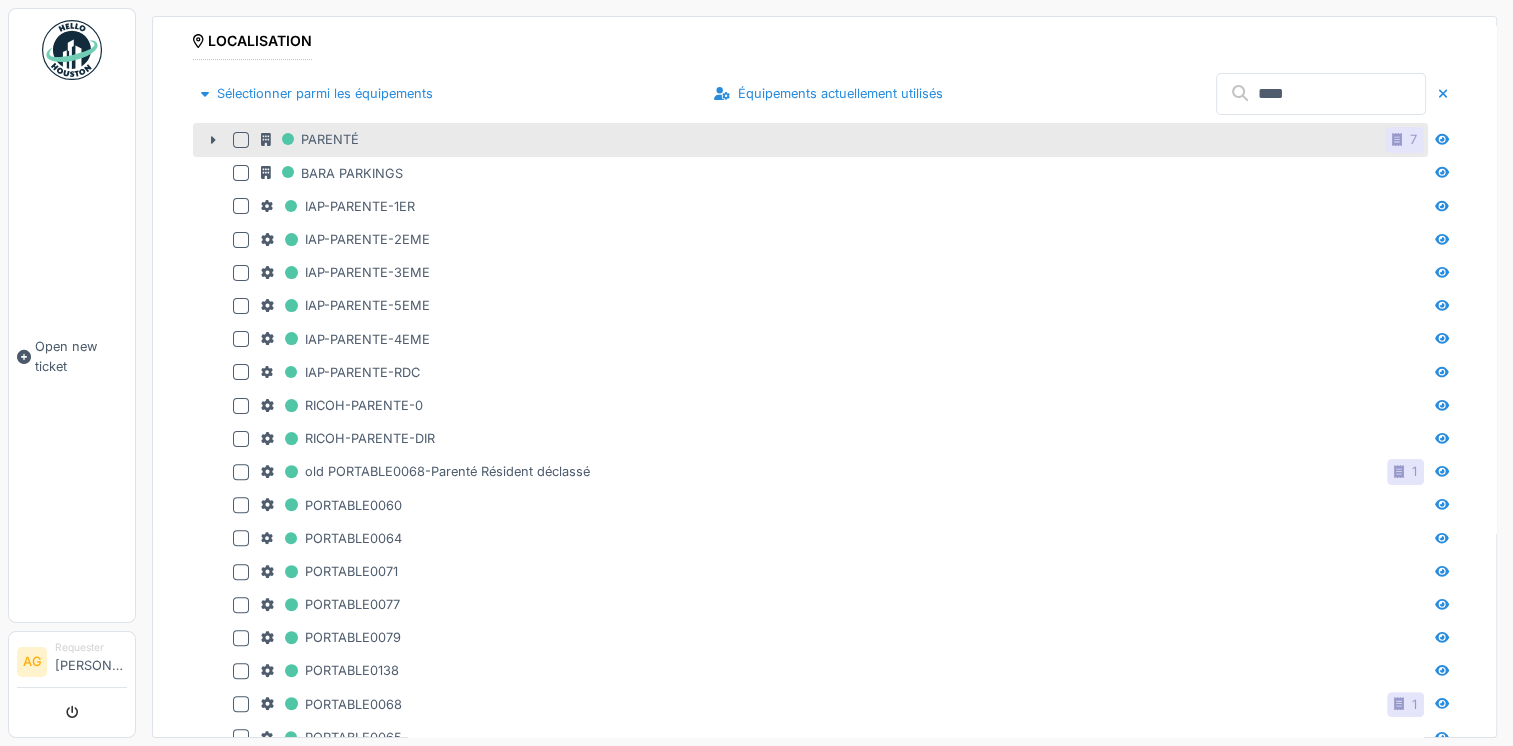 click at bounding box center (245, 140) 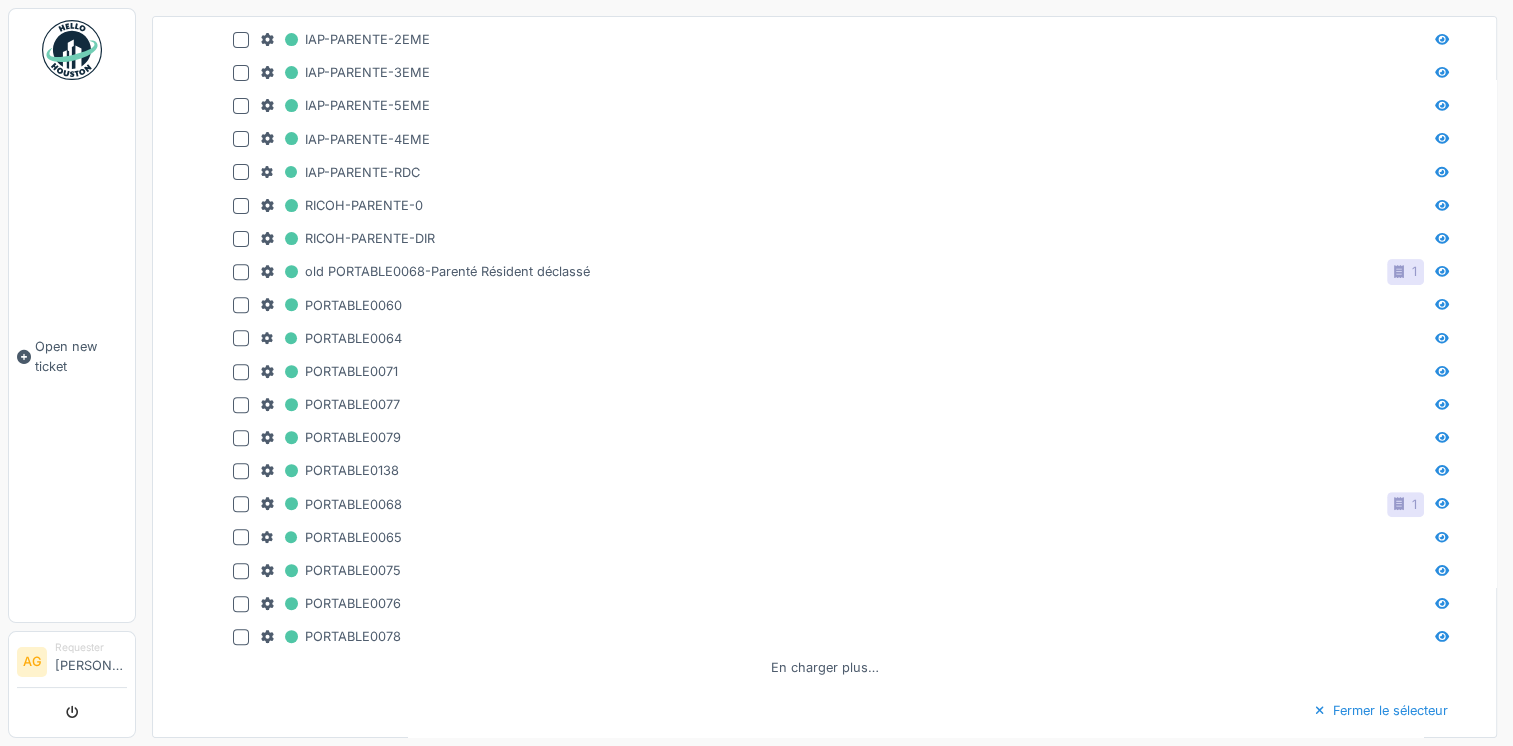 scroll, scrollTop: 1336, scrollLeft: 0, axis: vertical 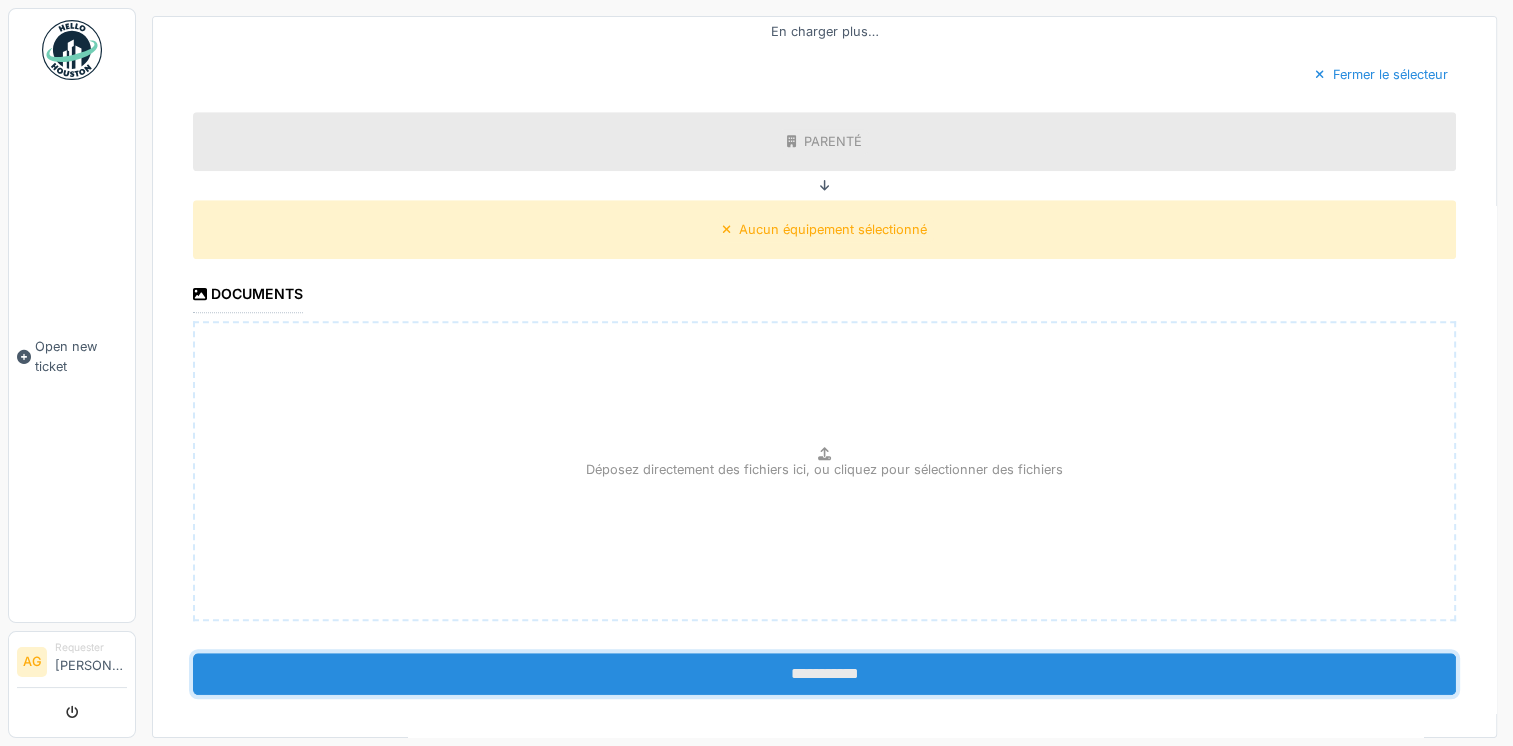 click on "**********" at bounding box center [824, 674] 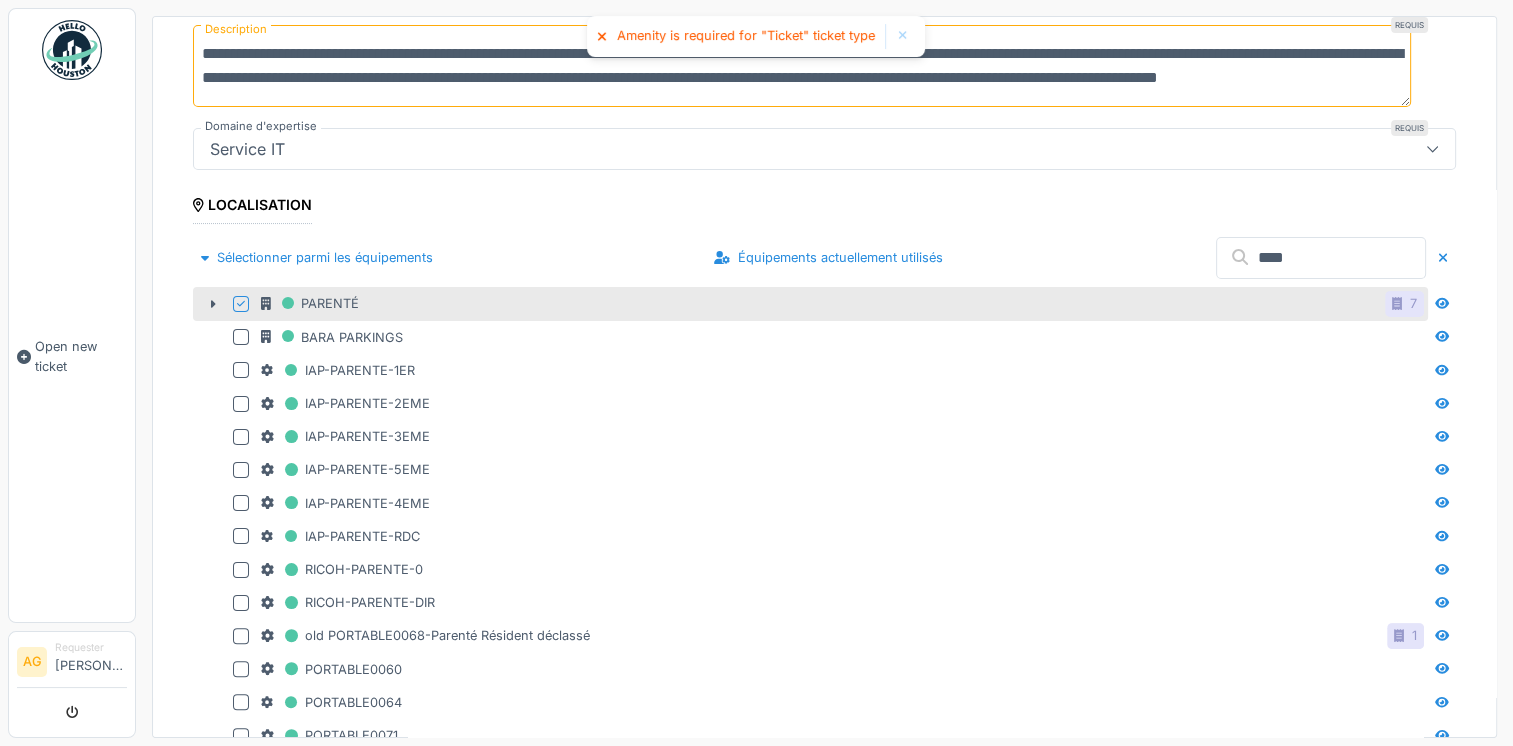 scroll, scrollTop: 36, scrollLeft: 0, axis: vertical 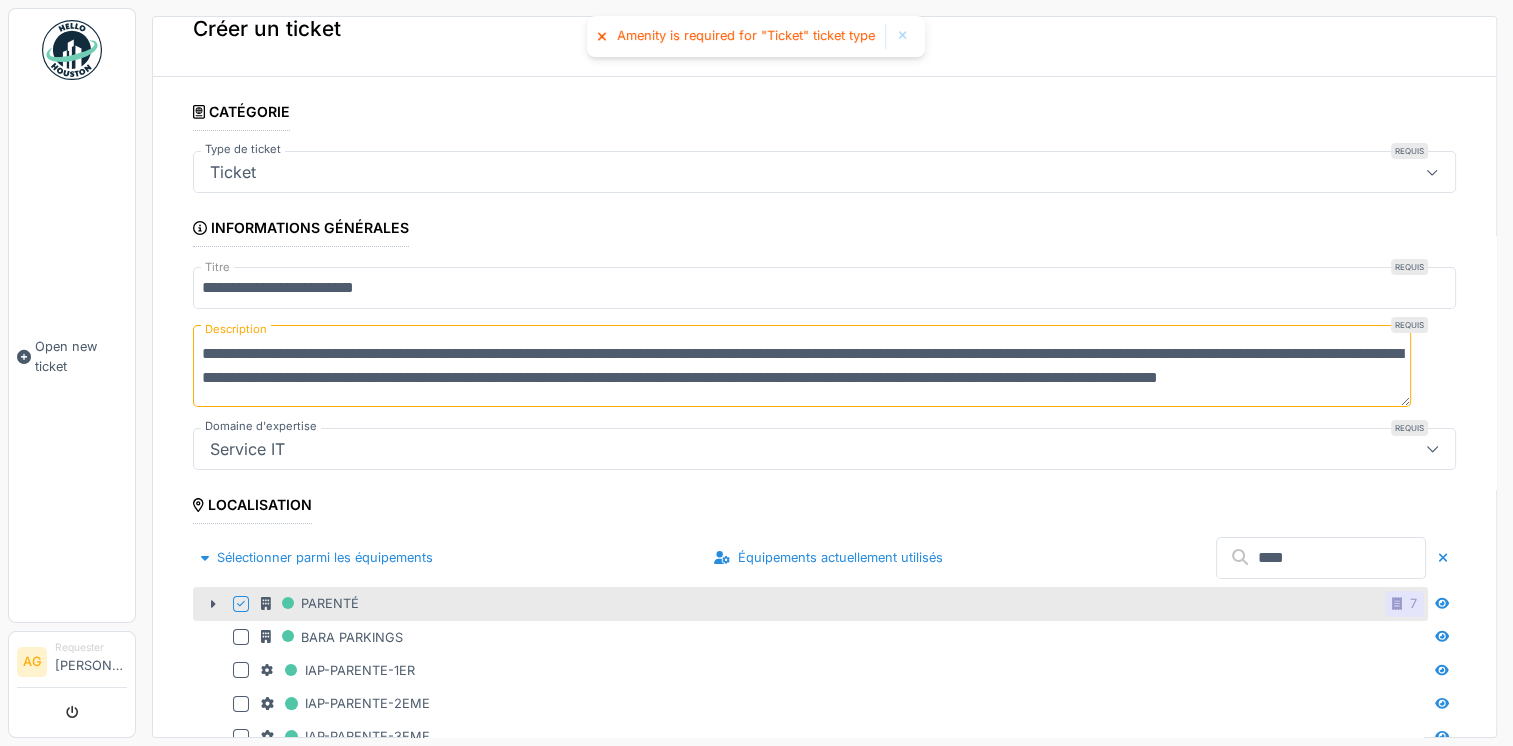 click on "Service IT" at bounding box center (761, 449) 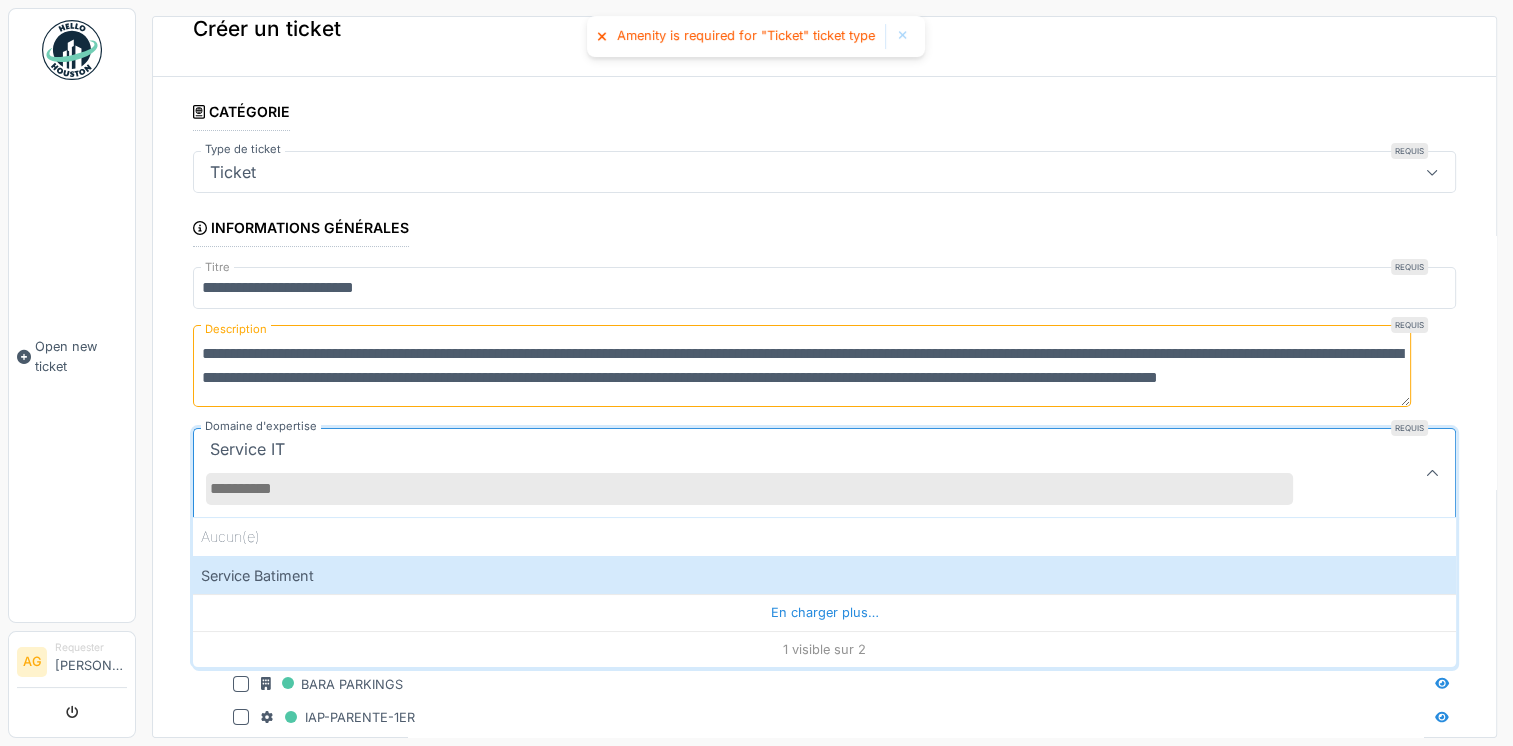scroll, scrollTop: 4, scrollLeft: 0, axis: vertical 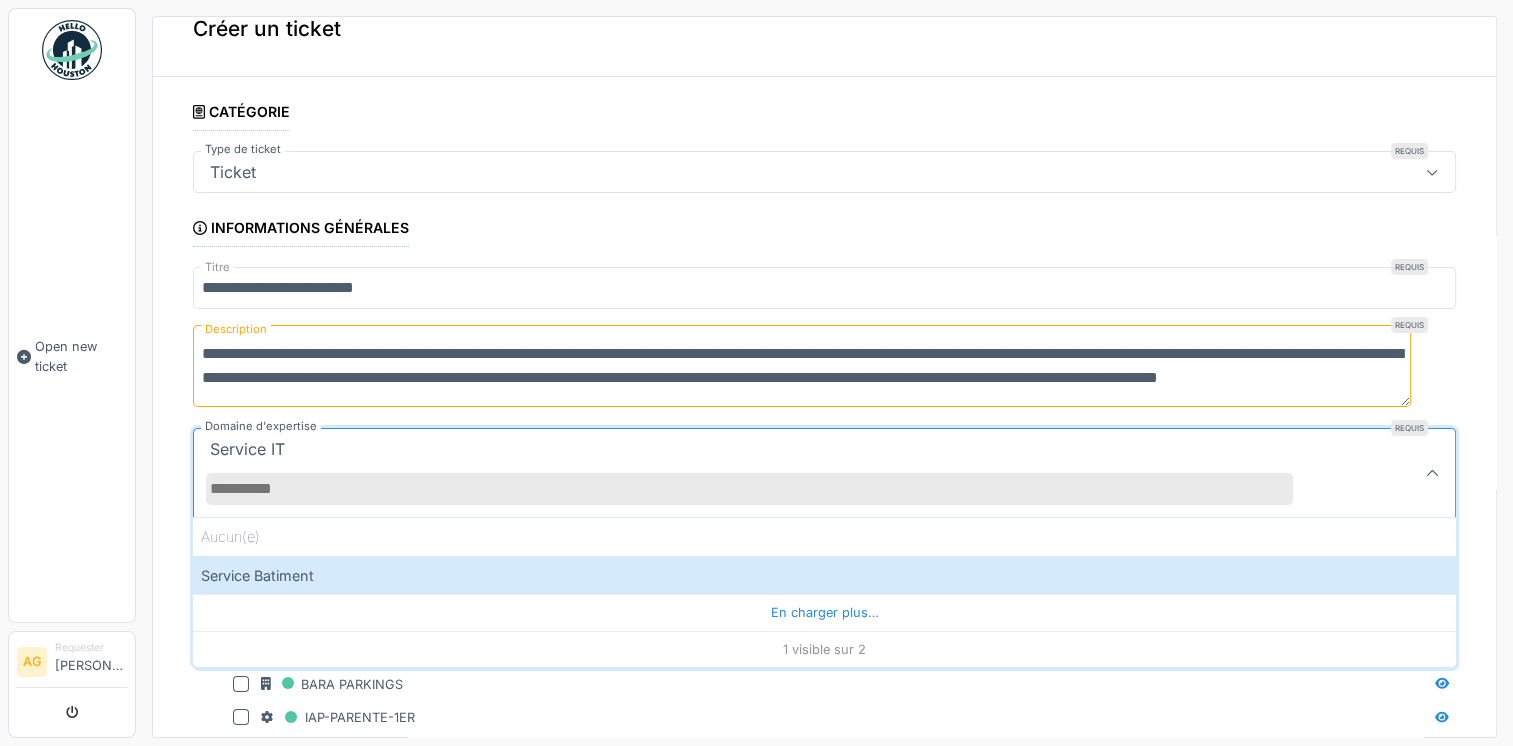 click on "Service IT" at bounding box center (761, 473) 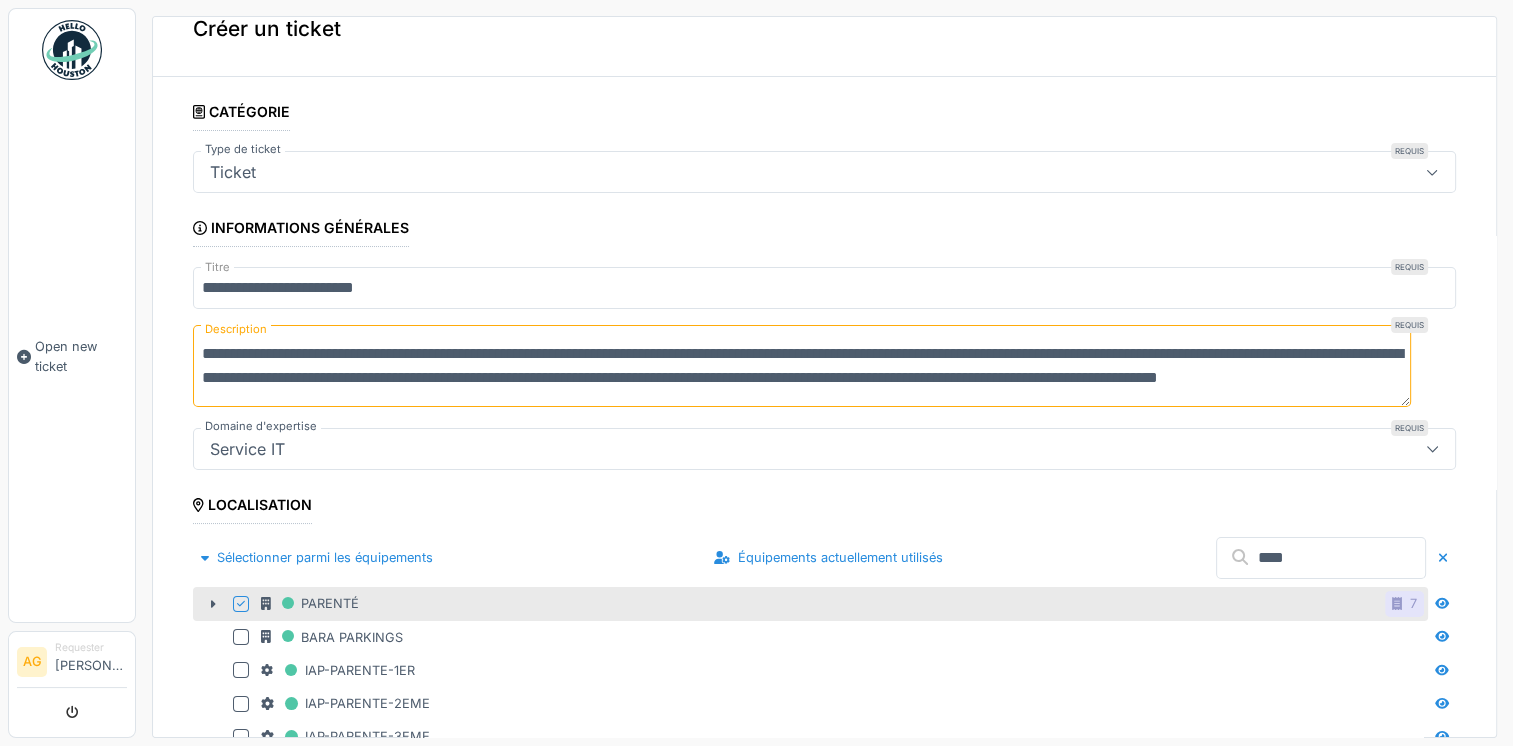 click on "Ticket" at bounding box center [761, 172] 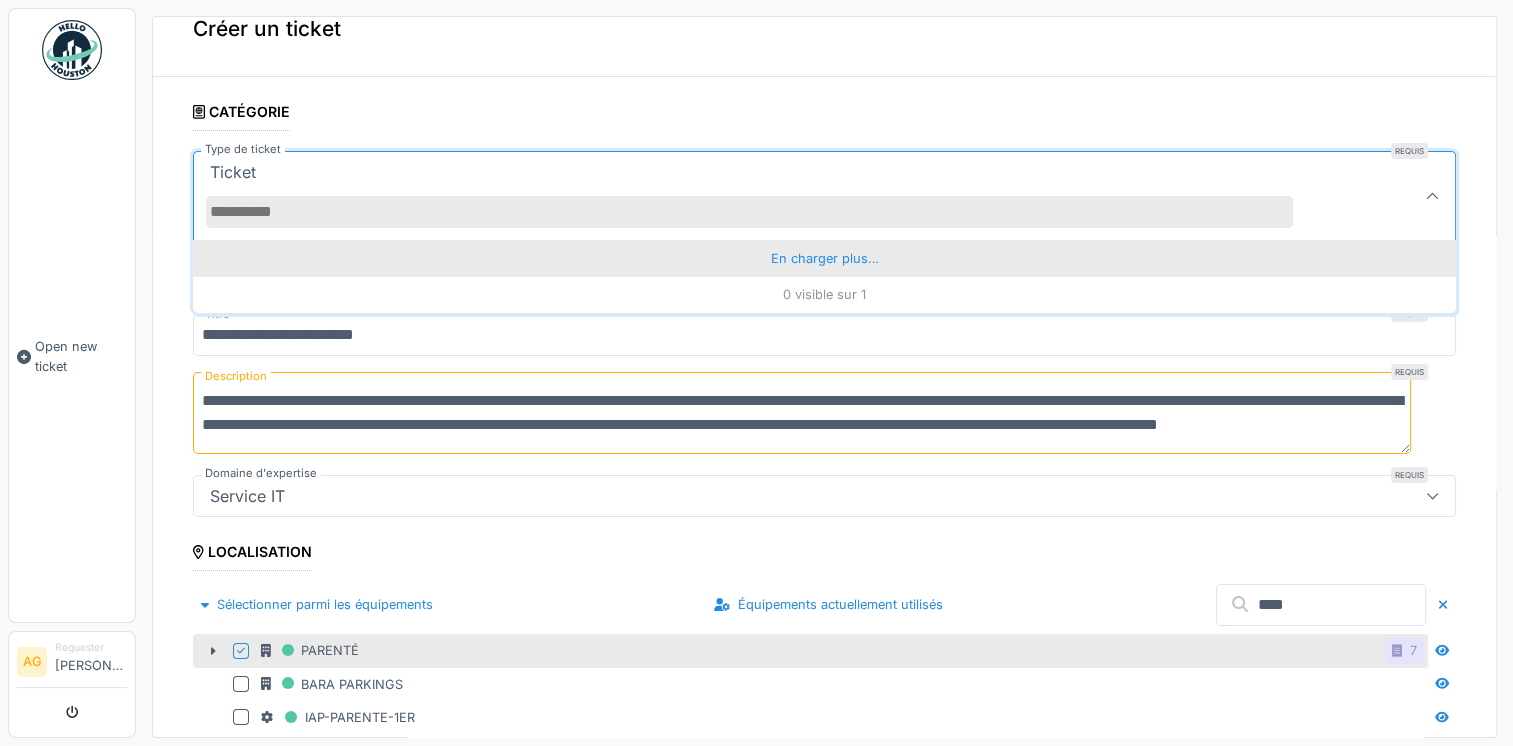click on "En charger plus…" at bounding box center (824, 258) 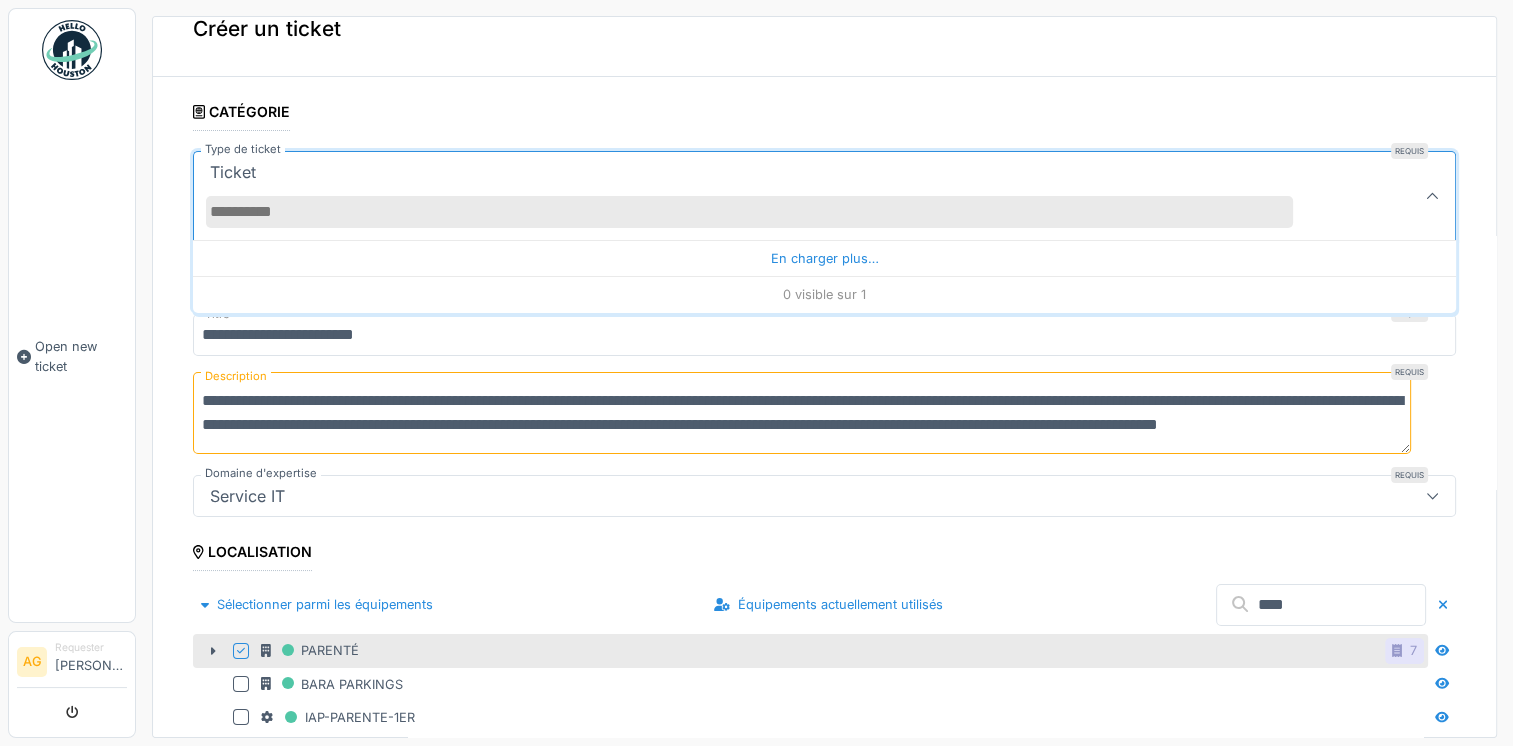 click on "Type de ticket" at bounding box center [749, 212] 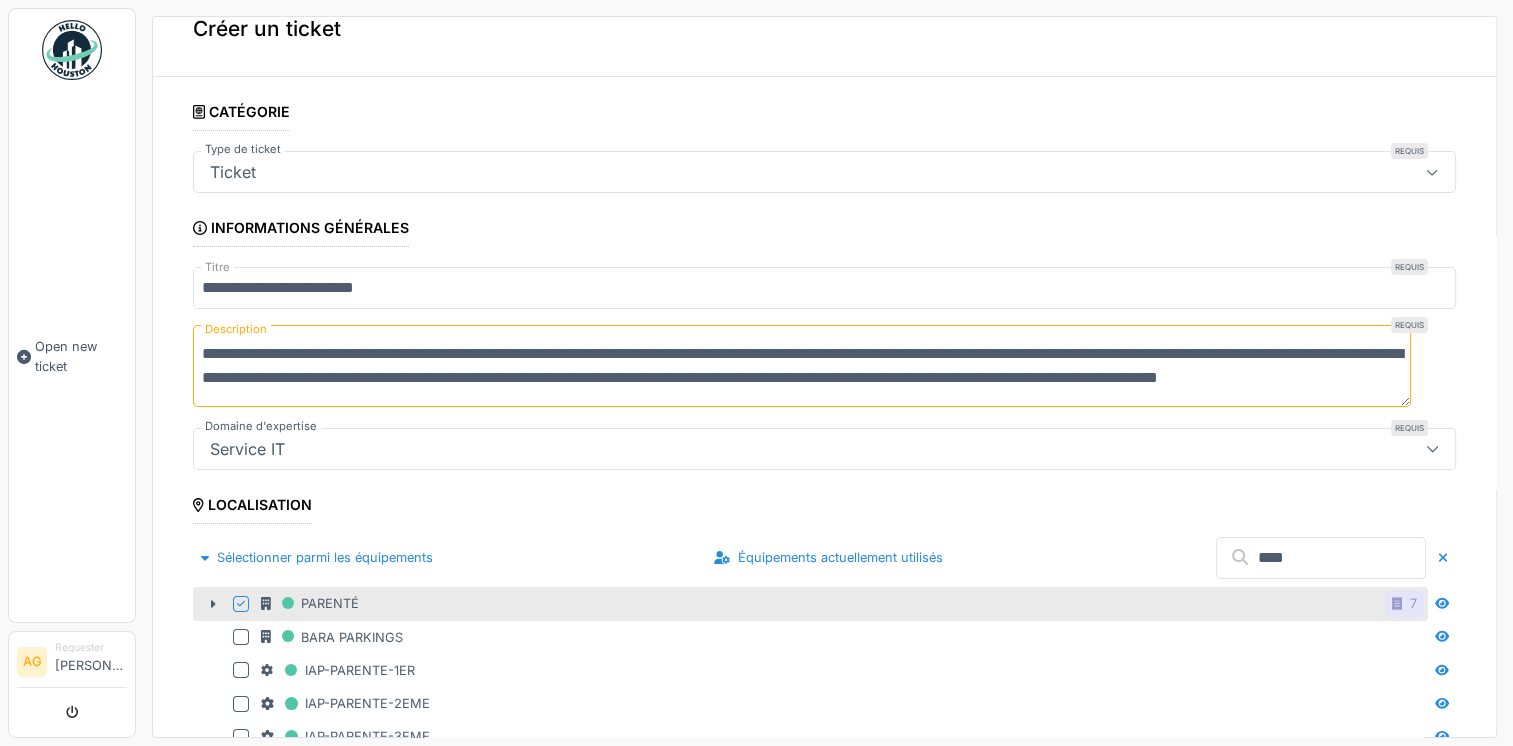 click on "Ticket" at bounding box center [761, 172] 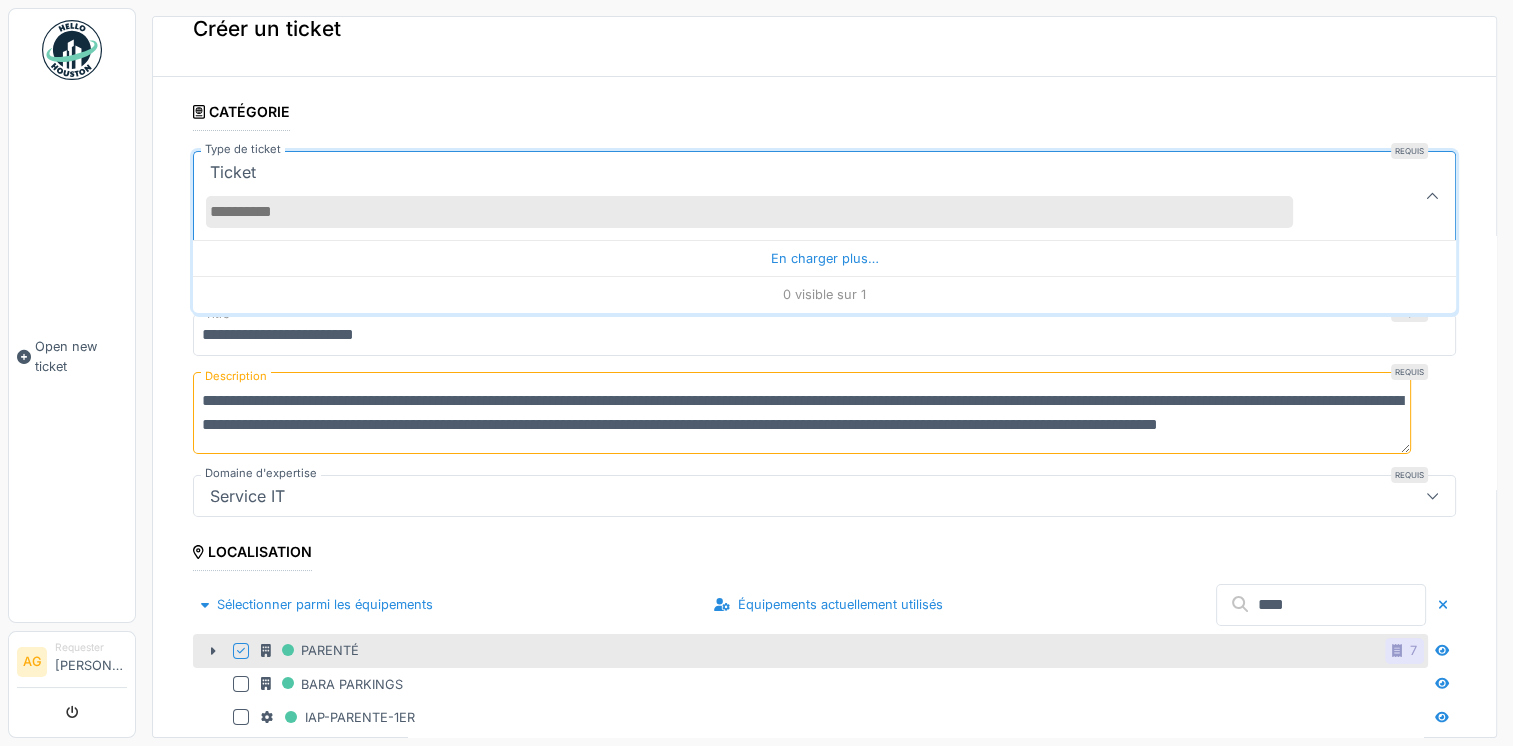 click on "**********" at bounding box center [824, 1075] 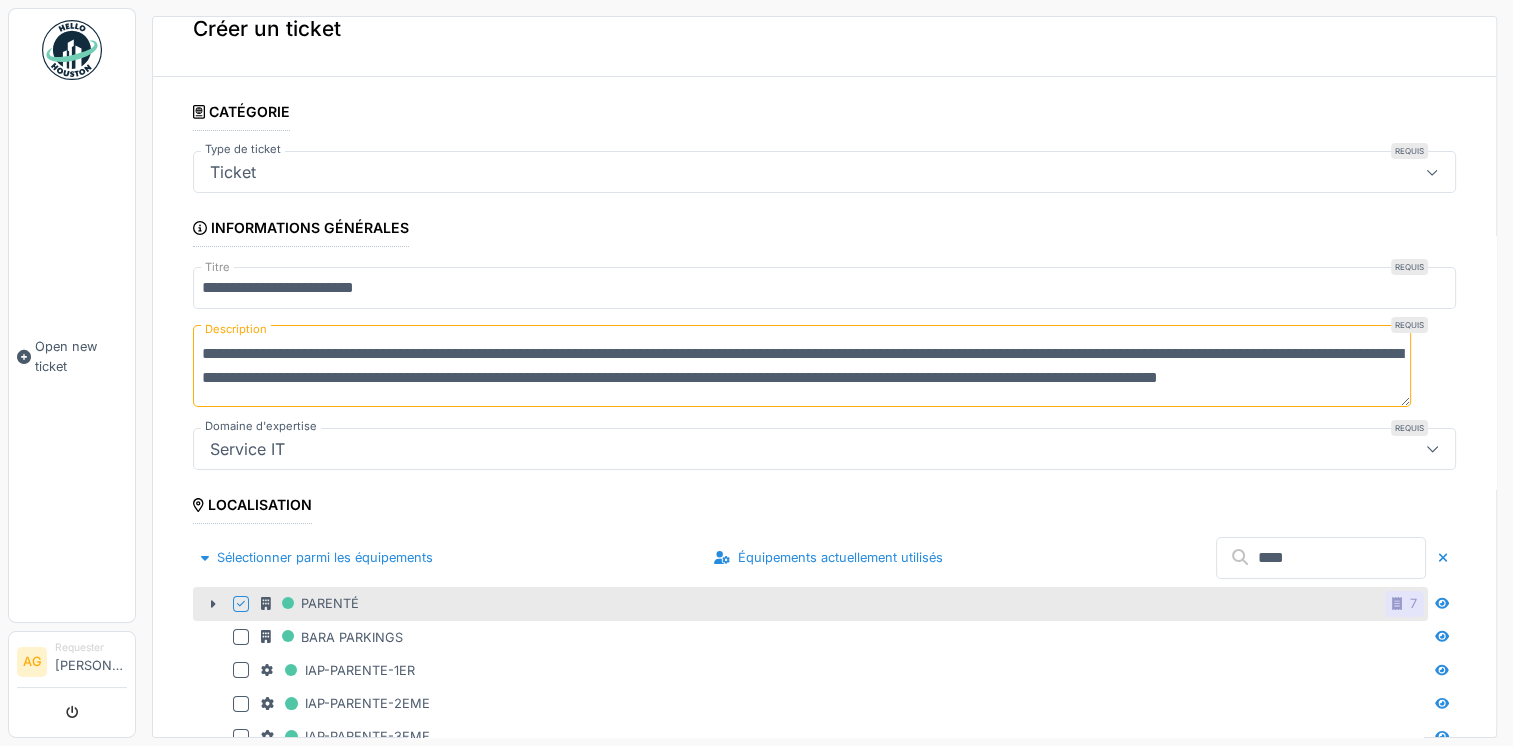 click on "Ticket" at bounding box center [233, 172] 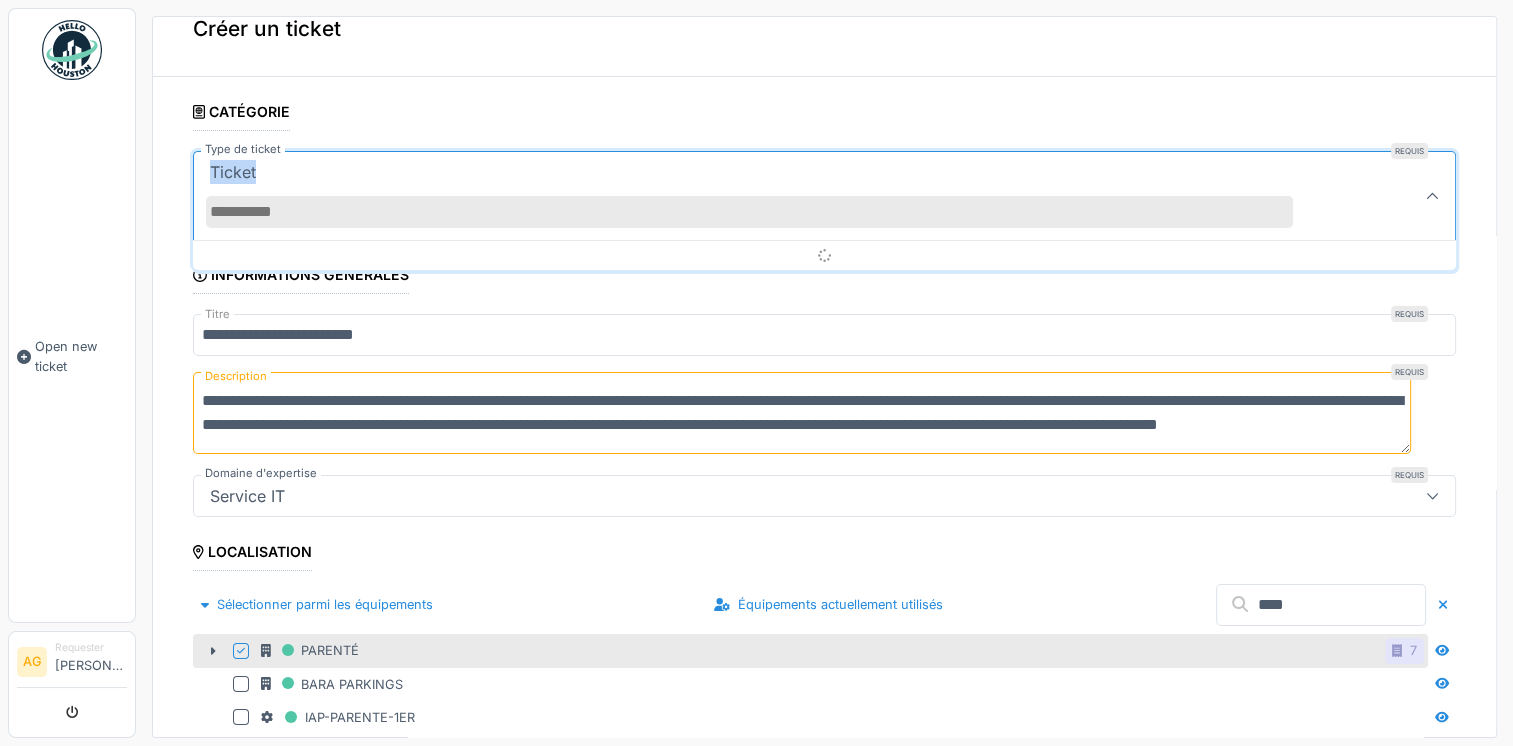 click on "Ticket" at bounding box center [233, 172] 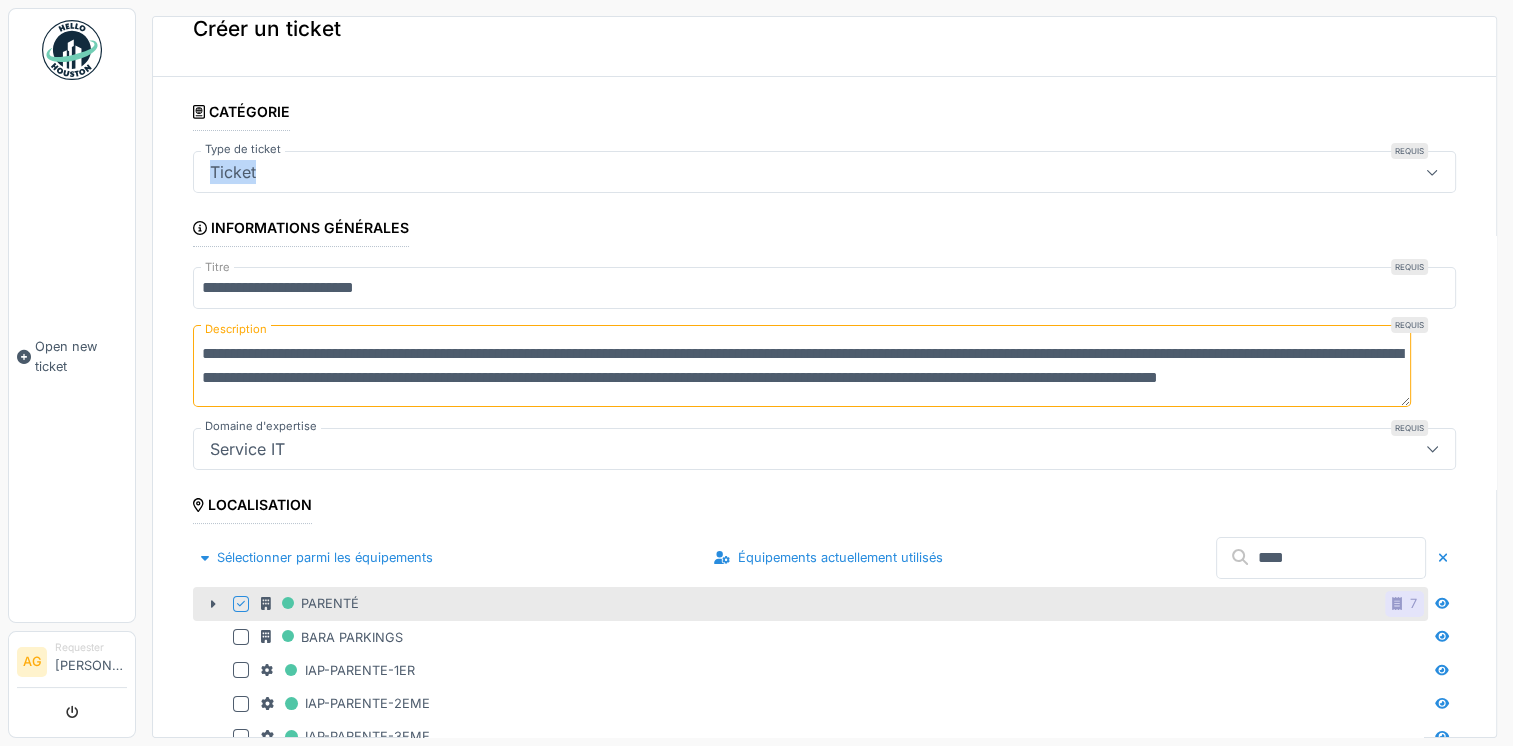 click on "Ticket" at bounding box center [233, 172] 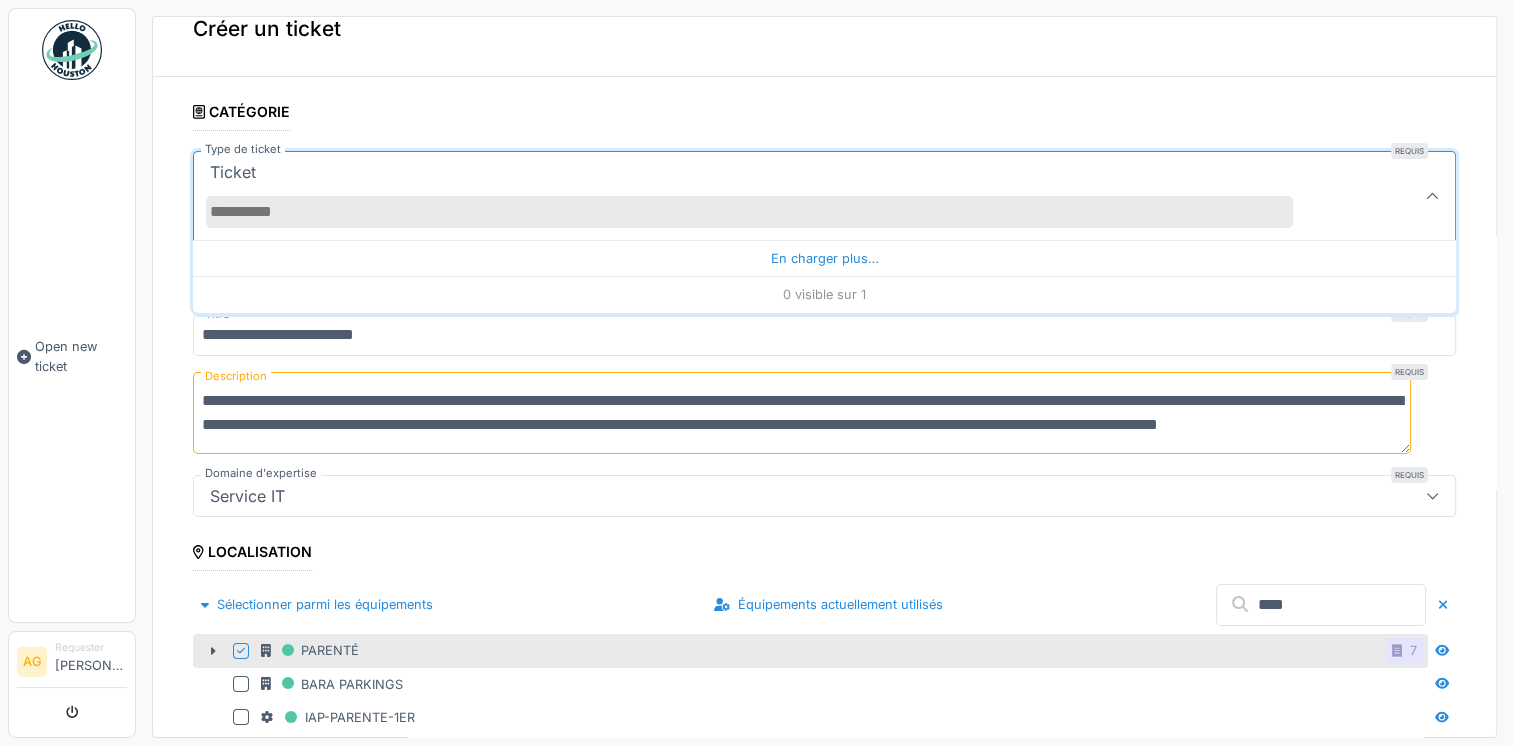 click on "Type de ticket" at bounding box center [749, 212] 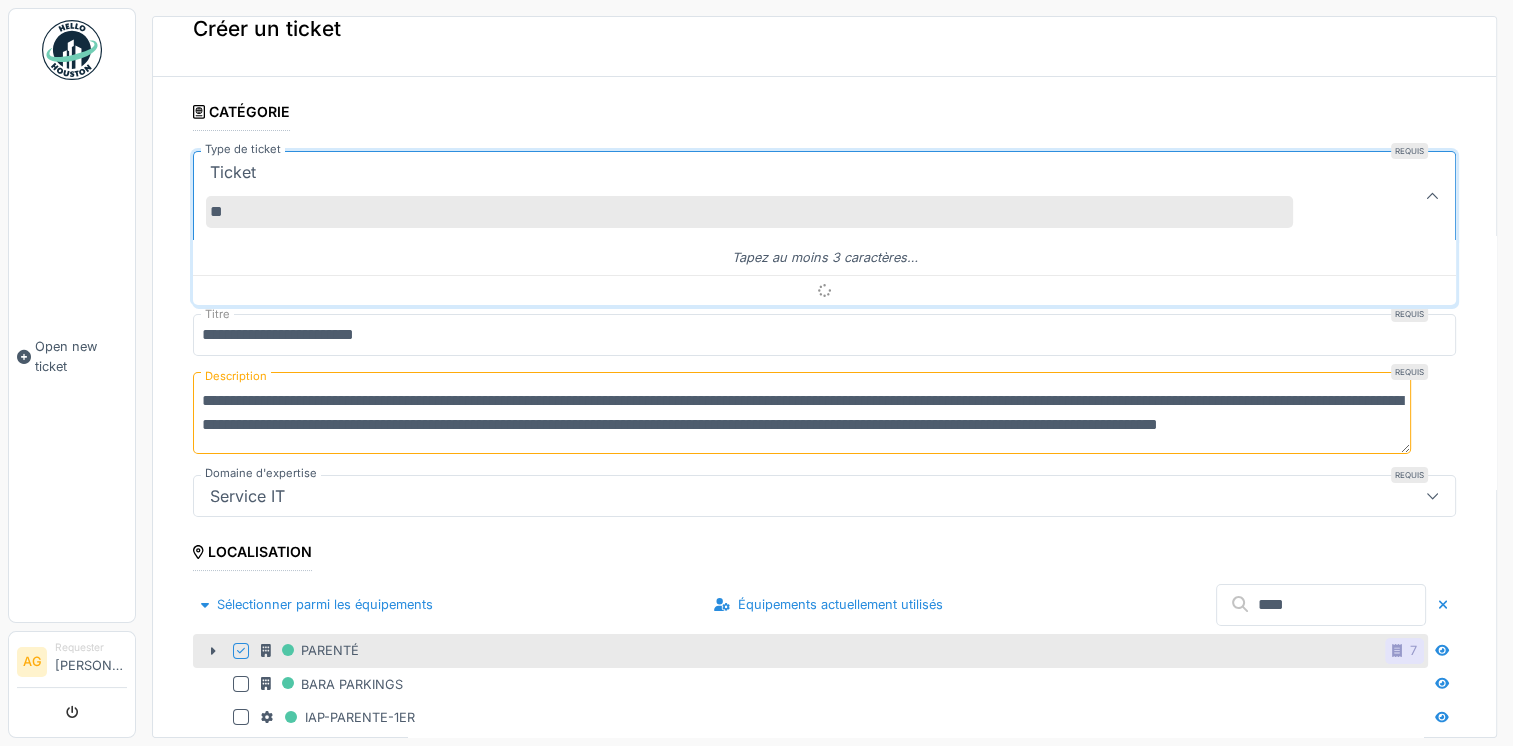 type on "*" 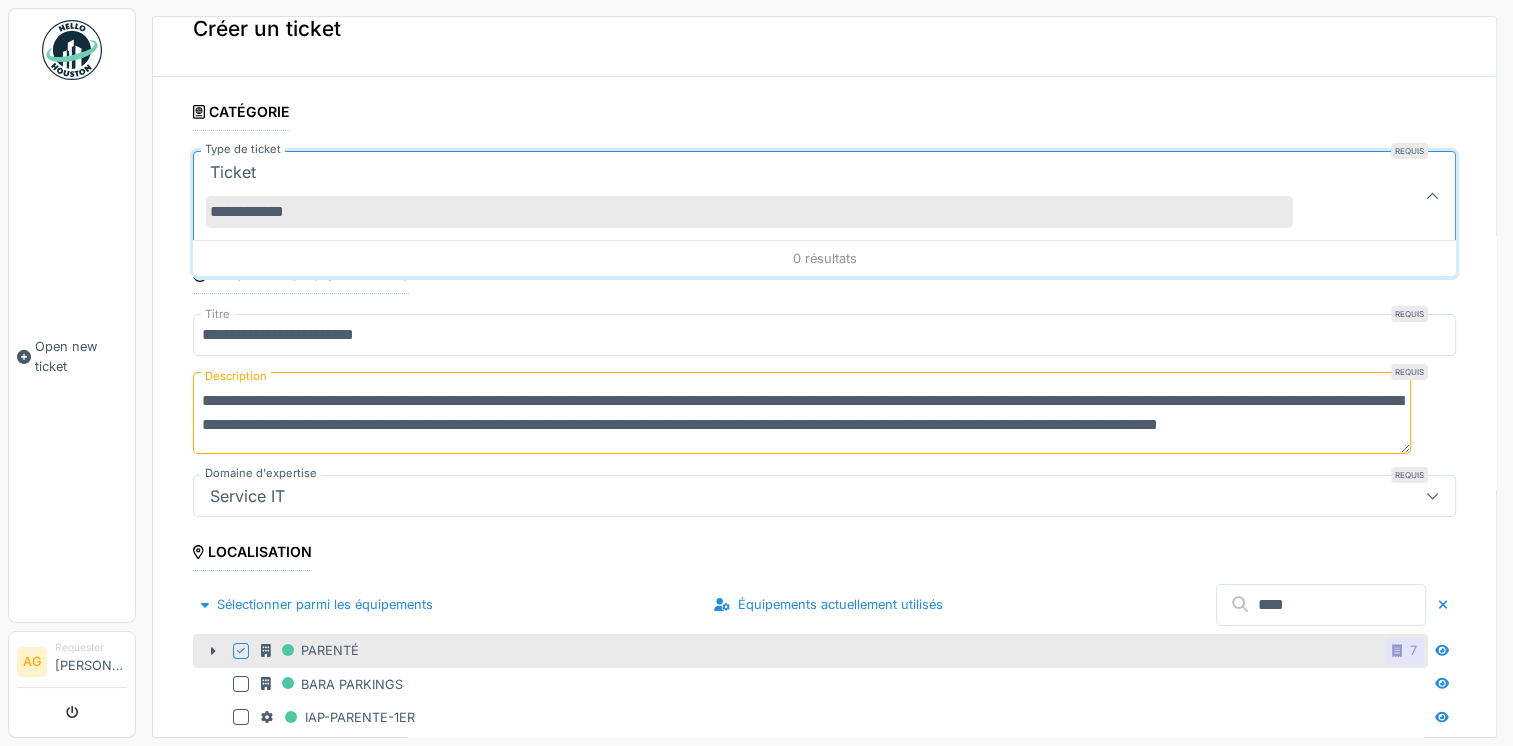 type on "**********" 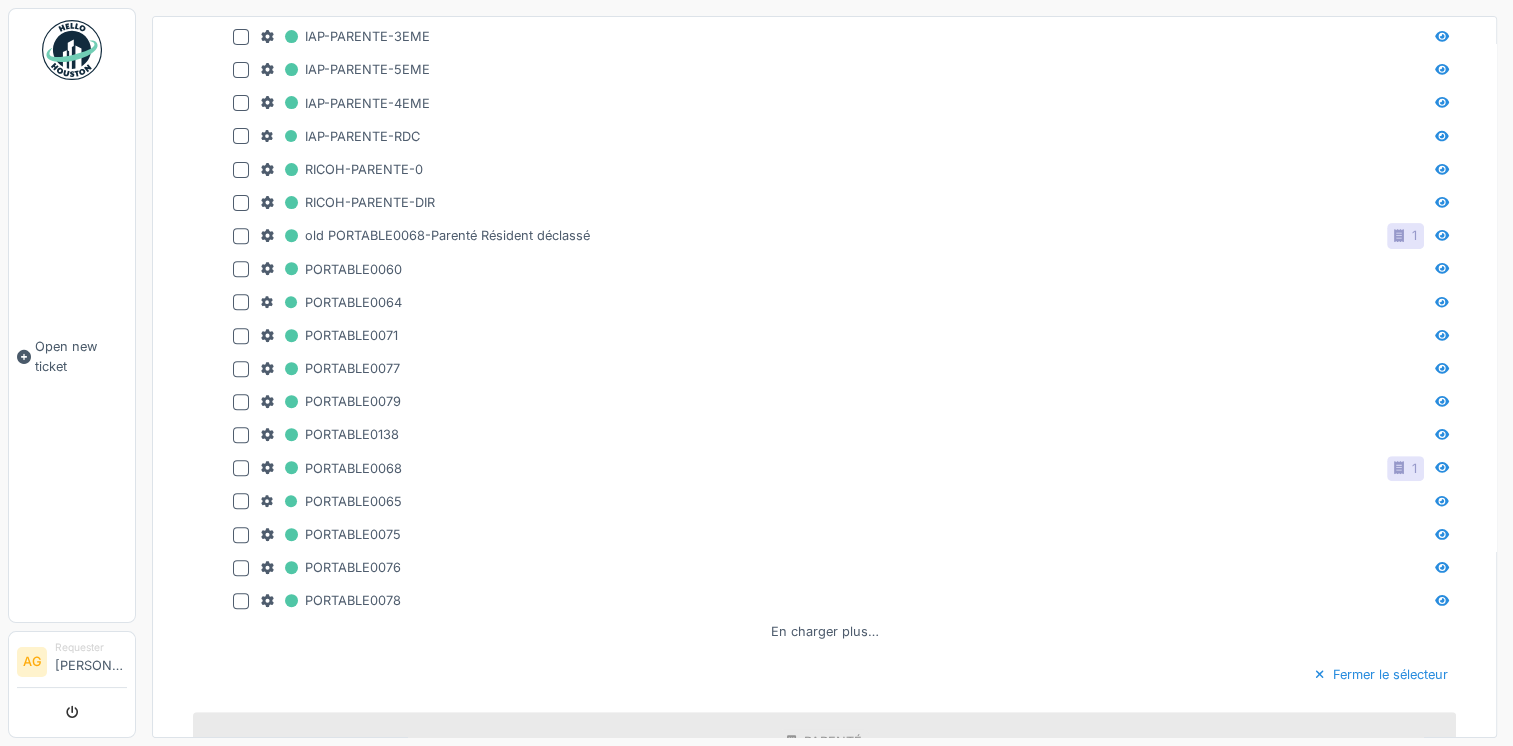 scroll, scrollTop: 1236, scrollLeft: 0, axis: vertical 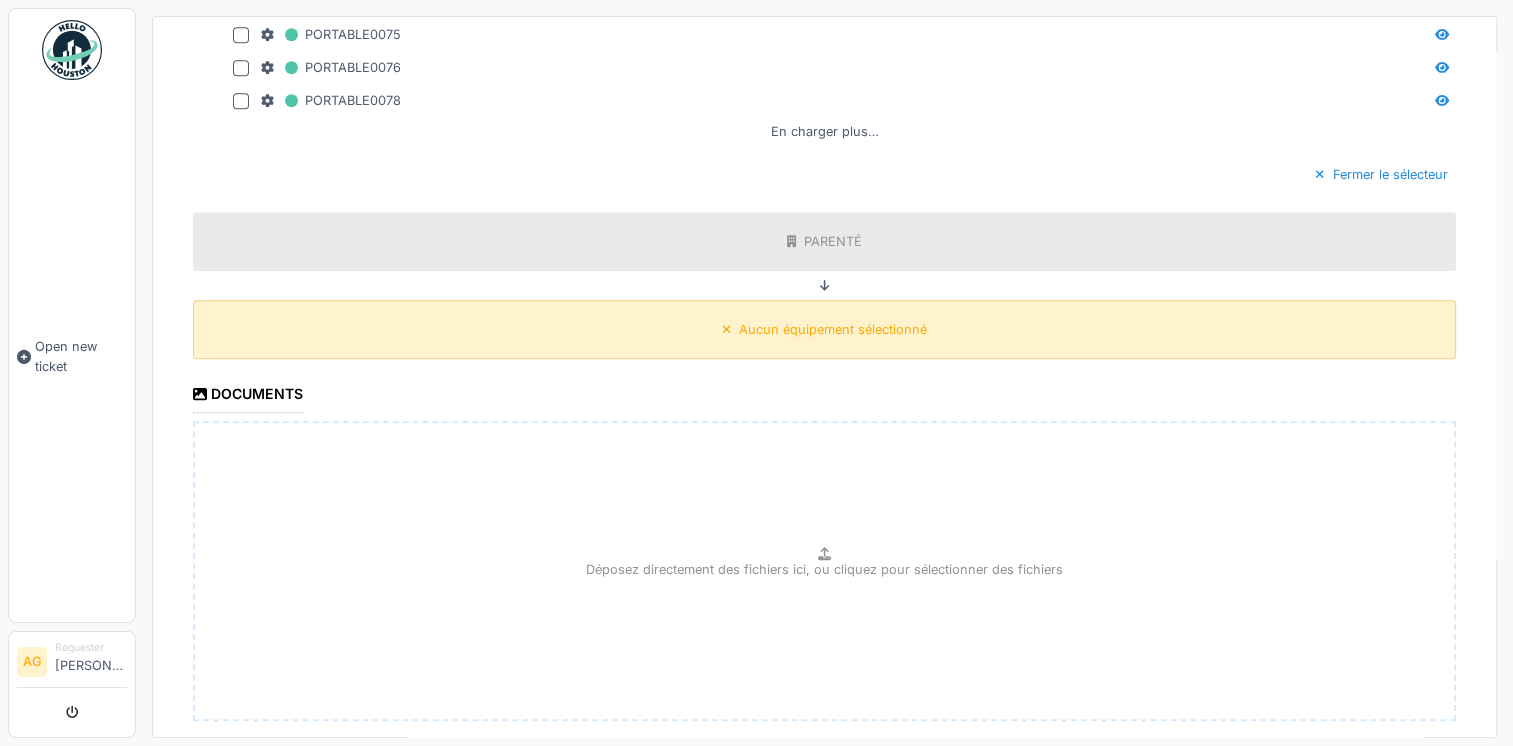 click on "Aucun équipement sélectionné" at bounding box center [833, 329] 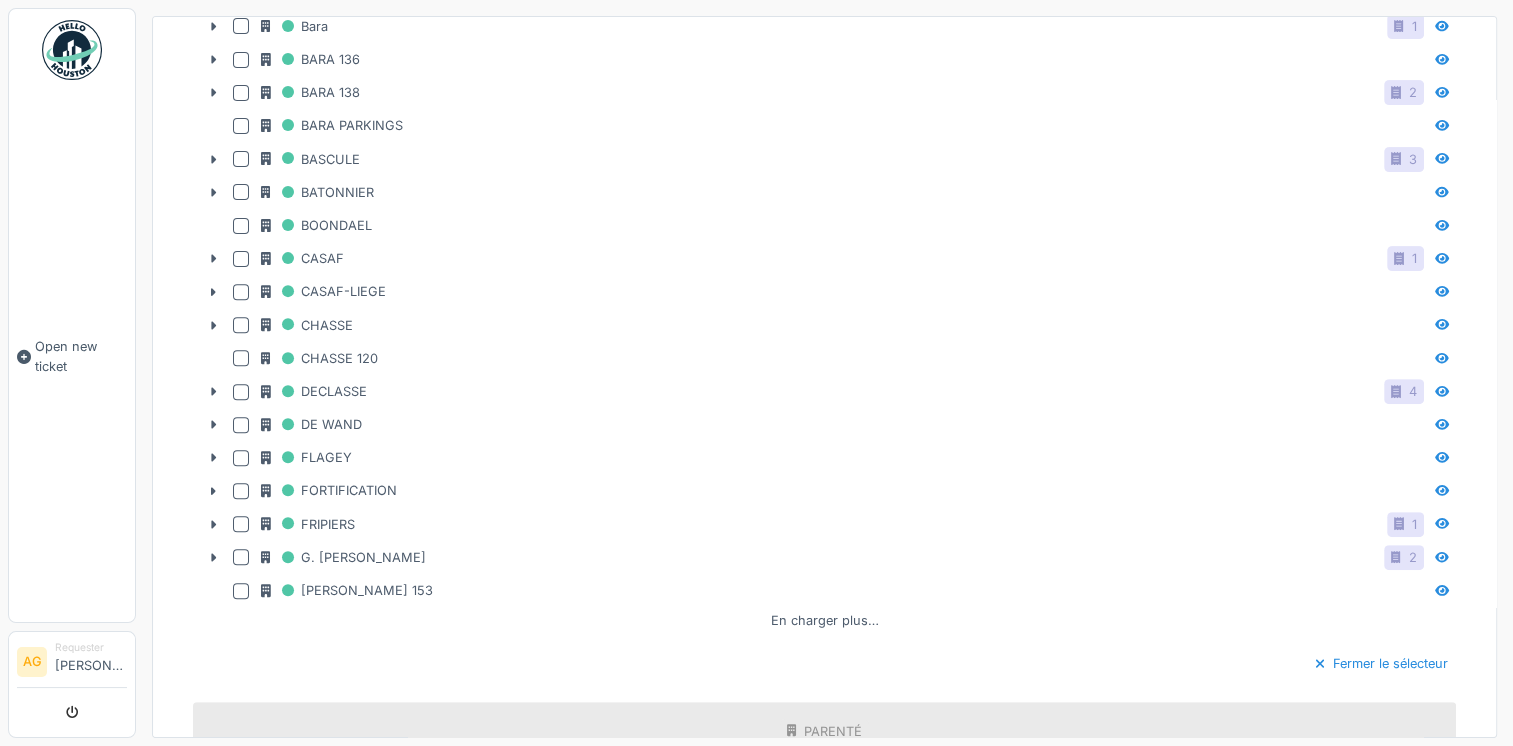 scroll, scrollTop: 1236, scrollLeft: 0, axis: vertical 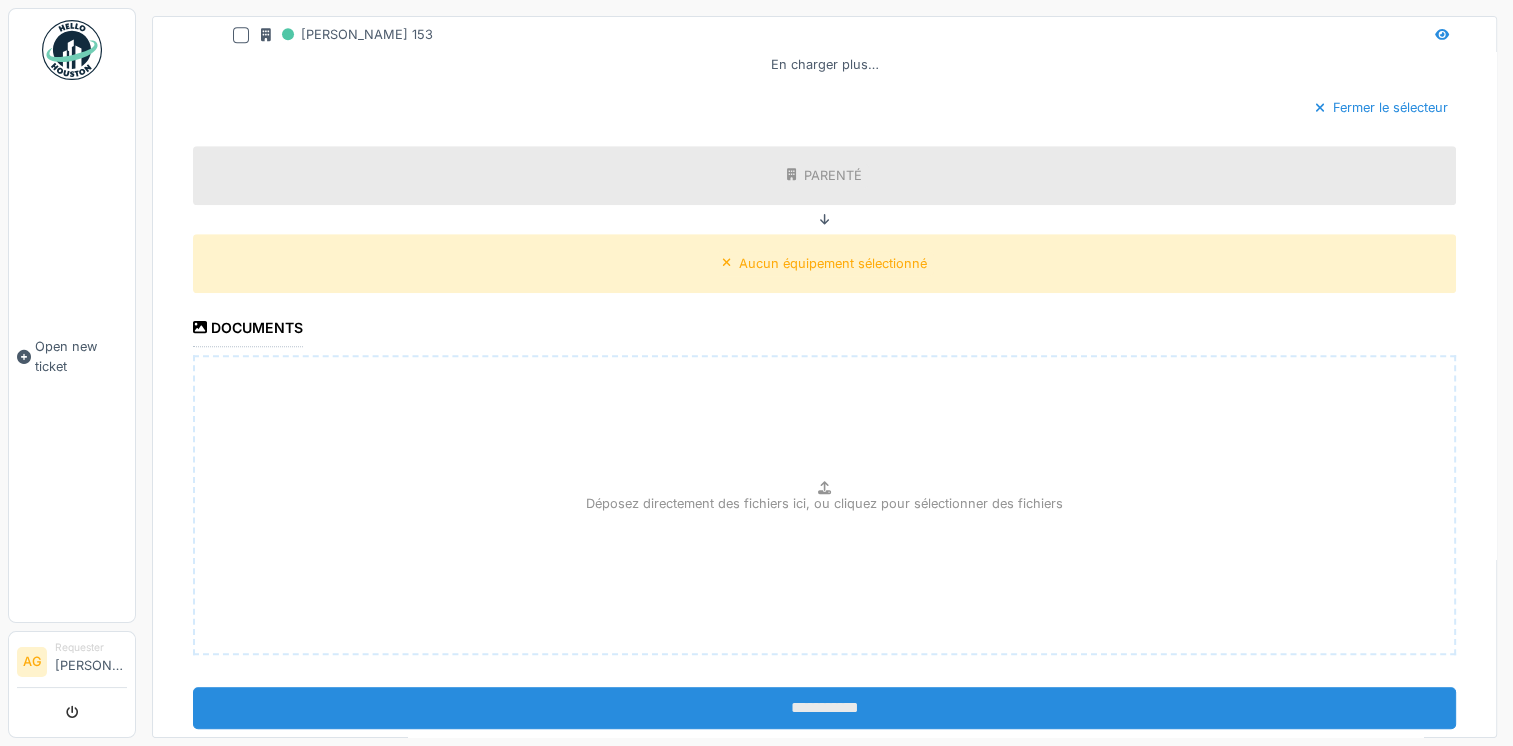 click on "**********" at bounding box center [824, 708] 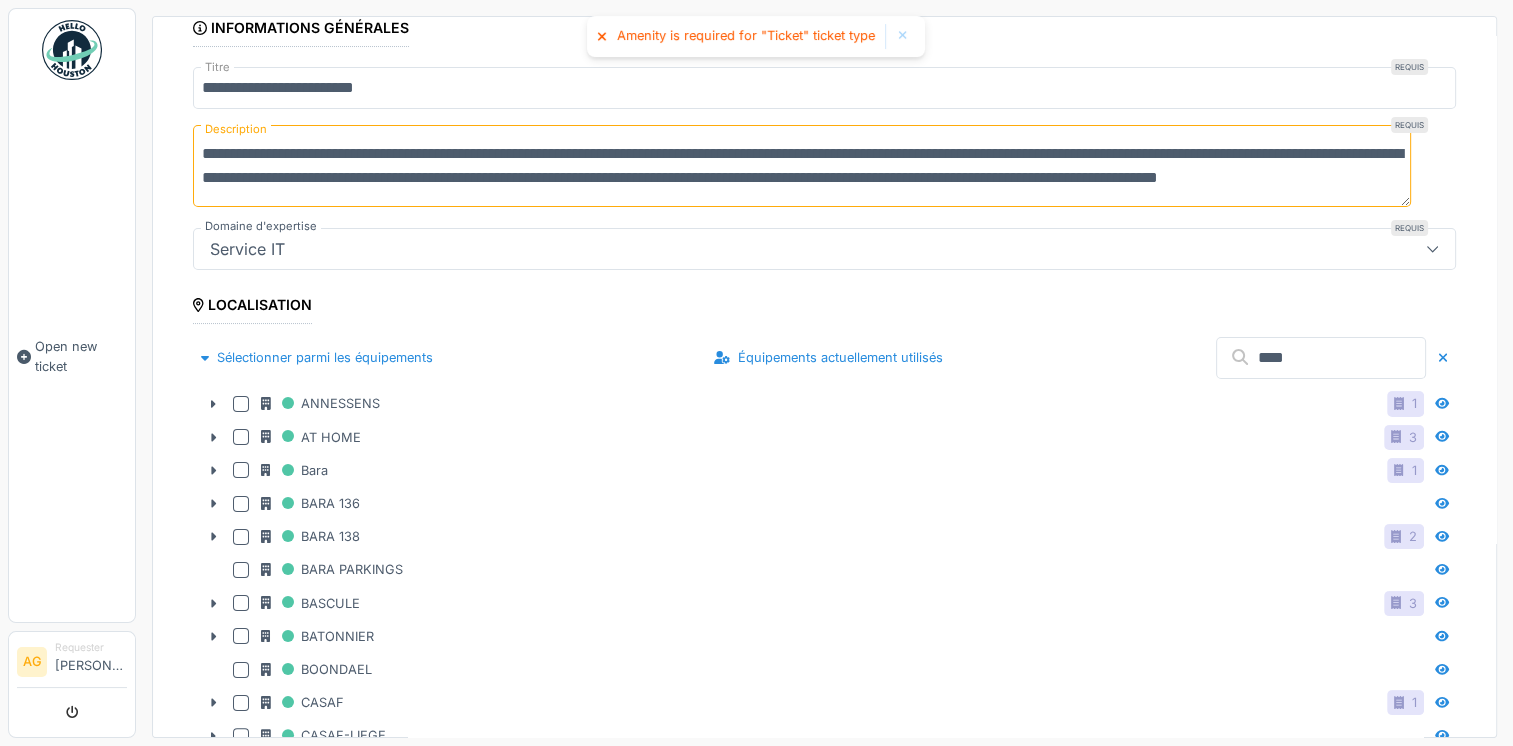 scroll, scrollTop: 0, scrollLeft: 0, axis: both 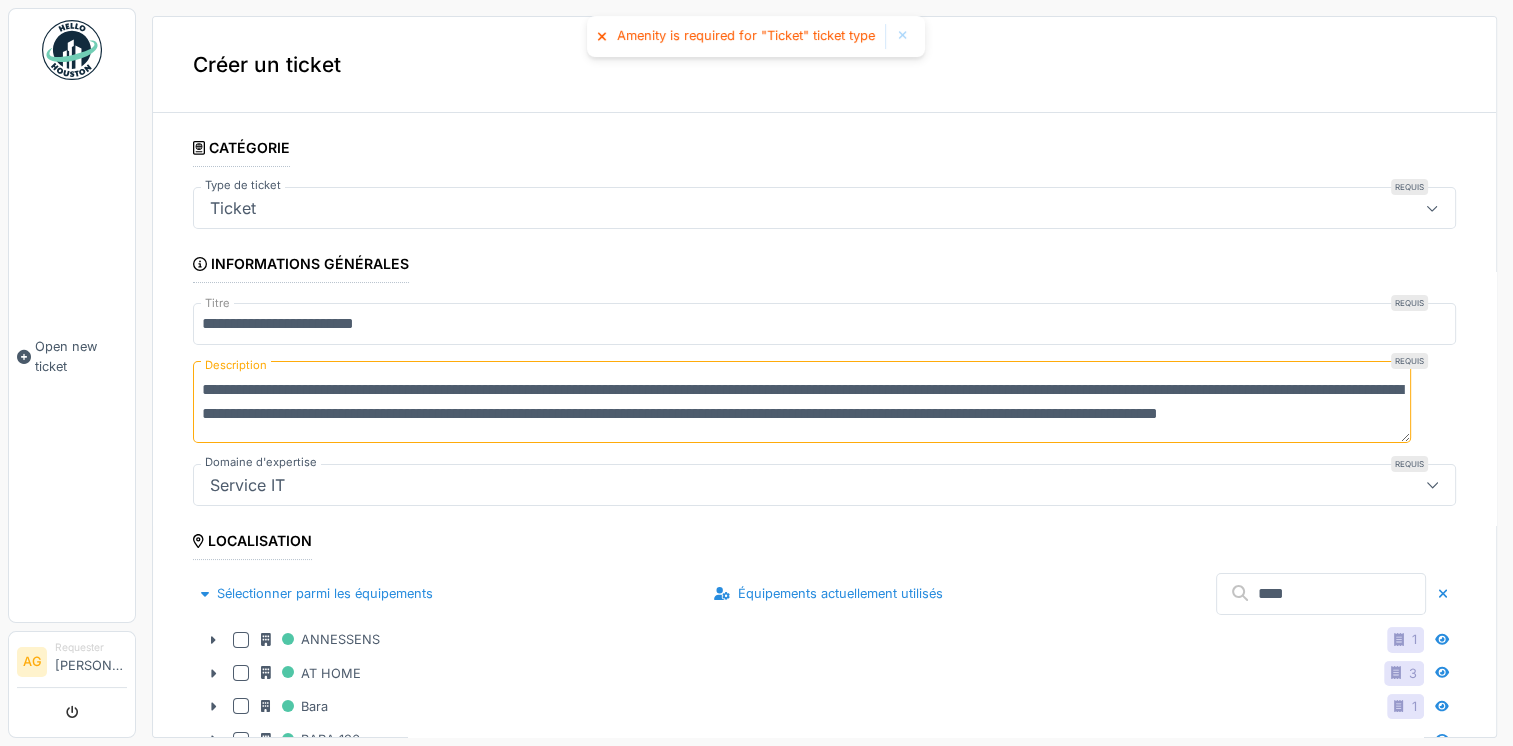click on "Ticket" at bounding box center (233, 208) 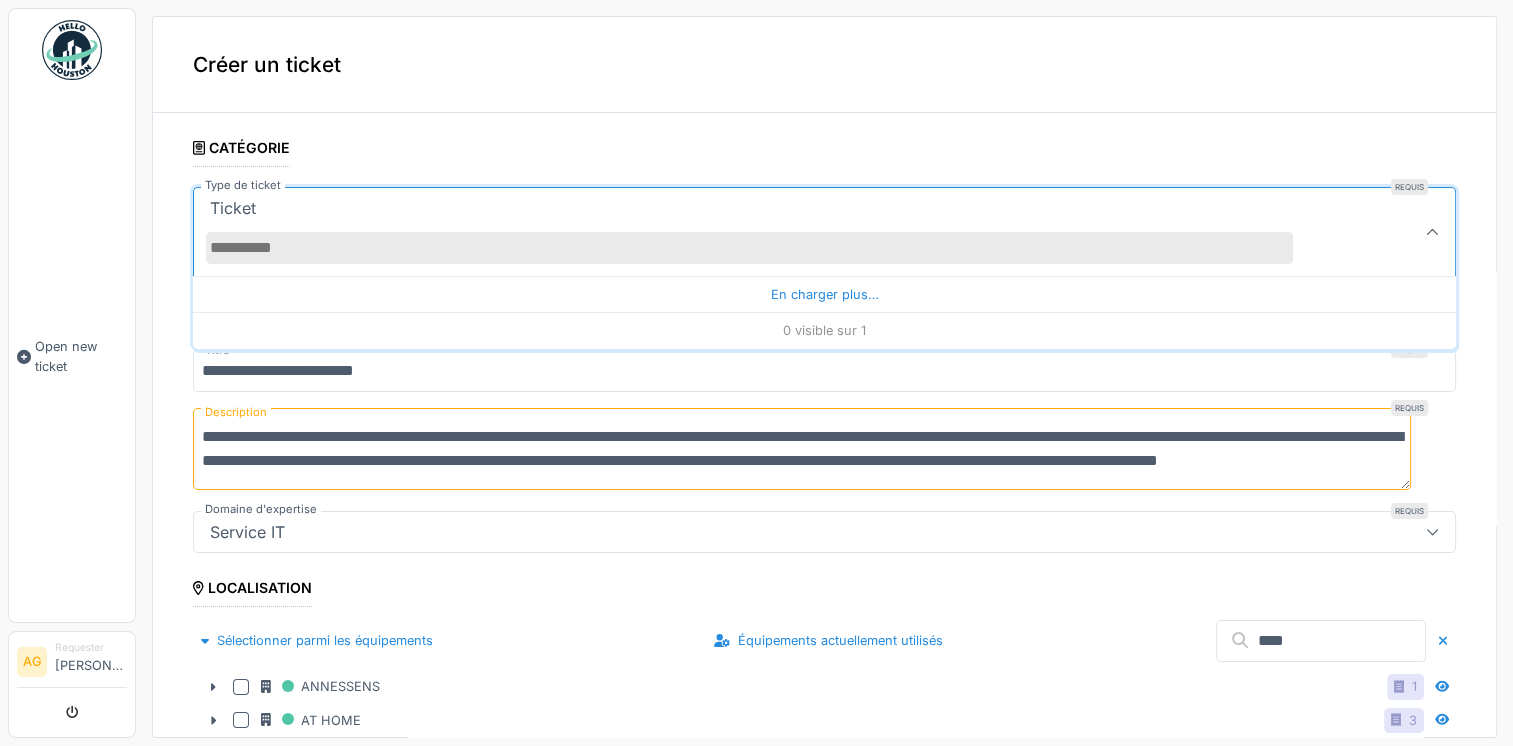 click on "Type de ticket" at bounding box center [749, 248] 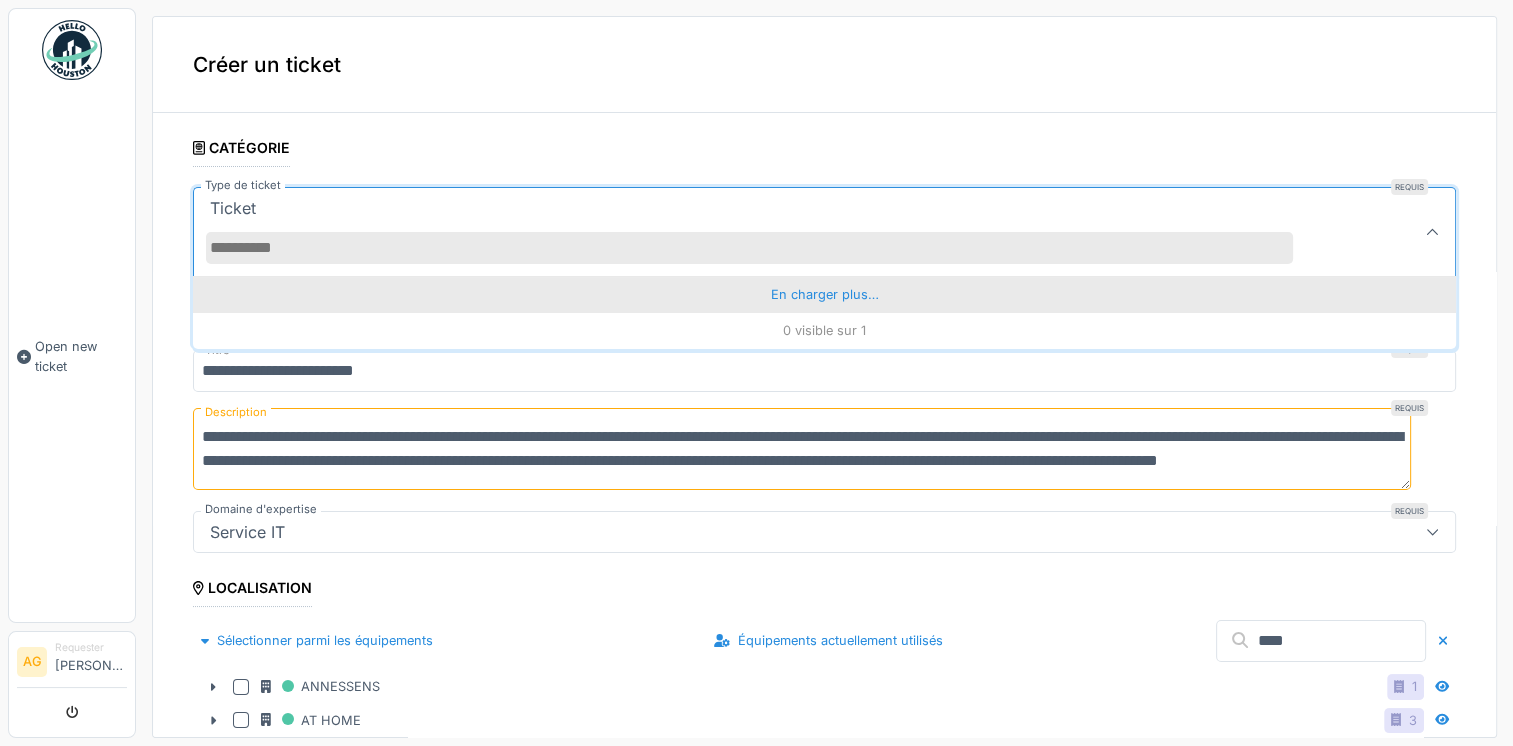click on "En charger plus…" at bounding box center (824, 294) 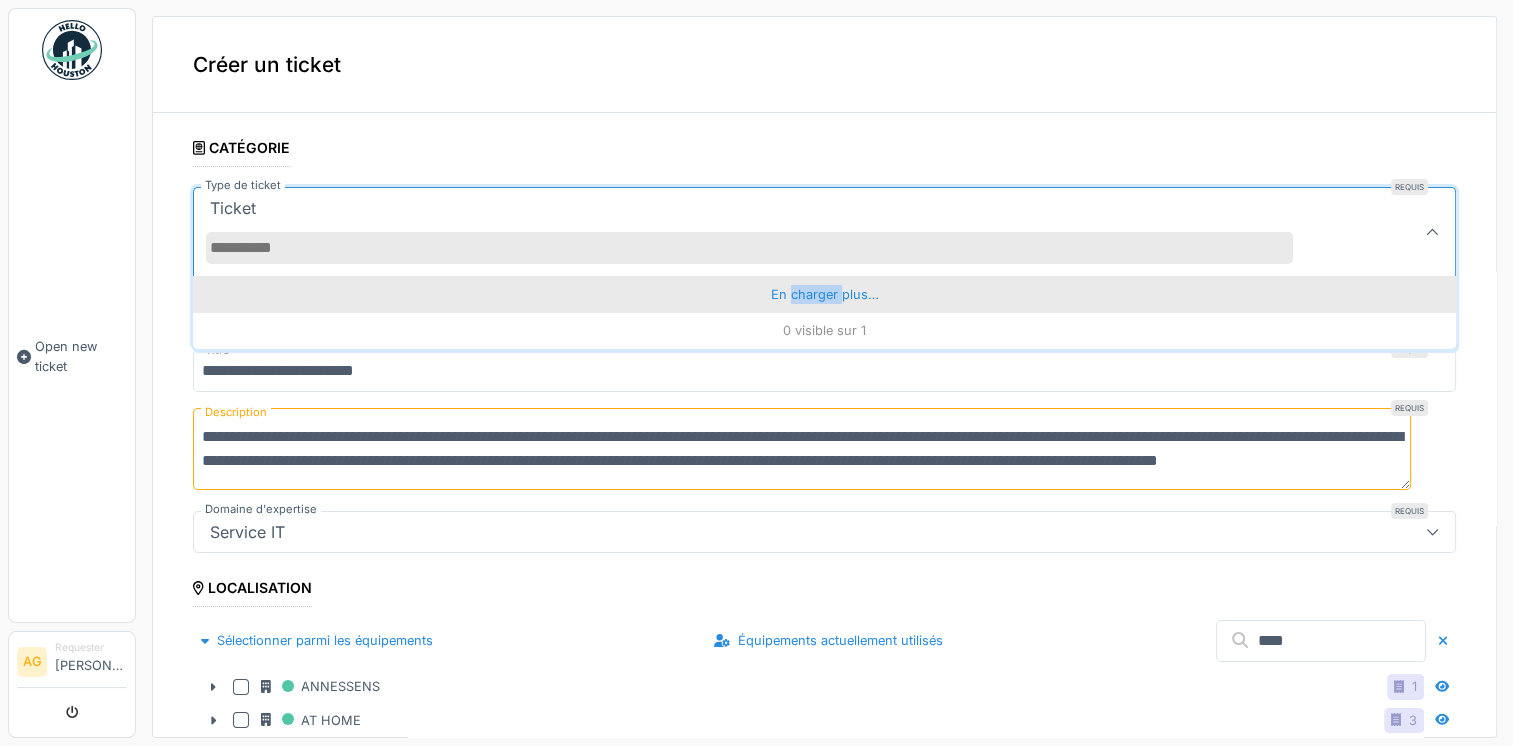 click on "En charger plus…" at bounding box center (824, 294) 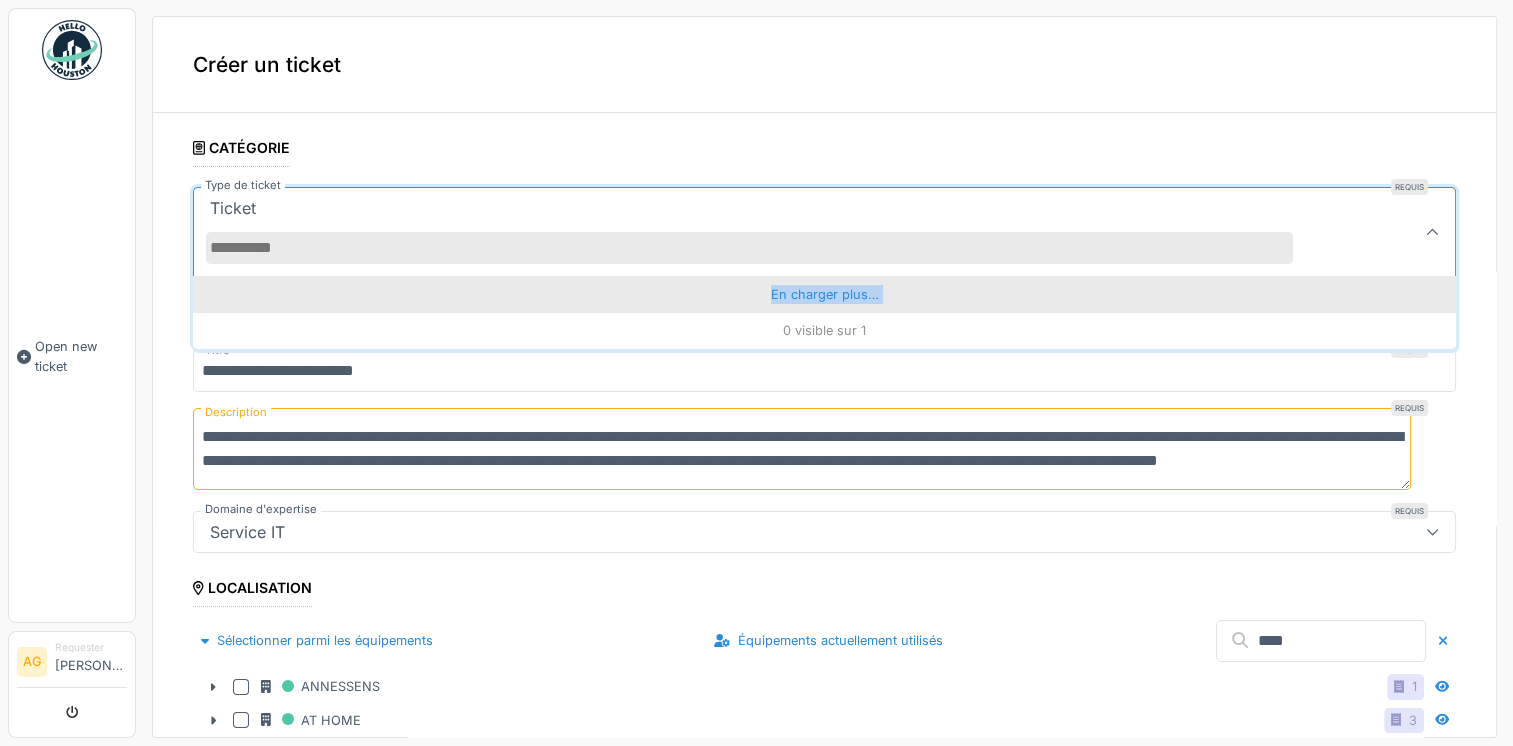 click on "En charger plus…" at bounding box center [824, 294] 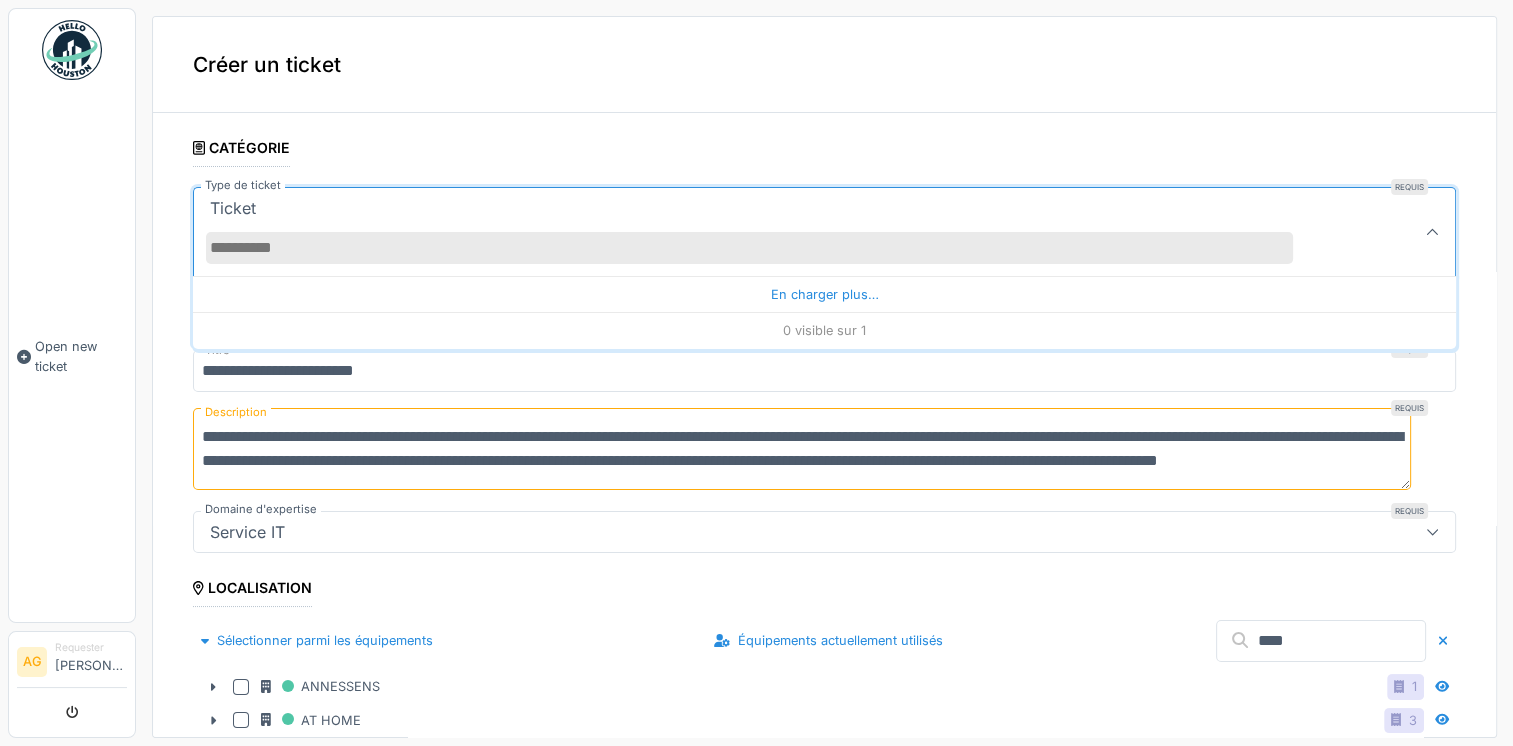 drag, startPoint x: 801, startPoint y: 290, endPoint x: 704, endPoint y: 501, distance: 232.22833 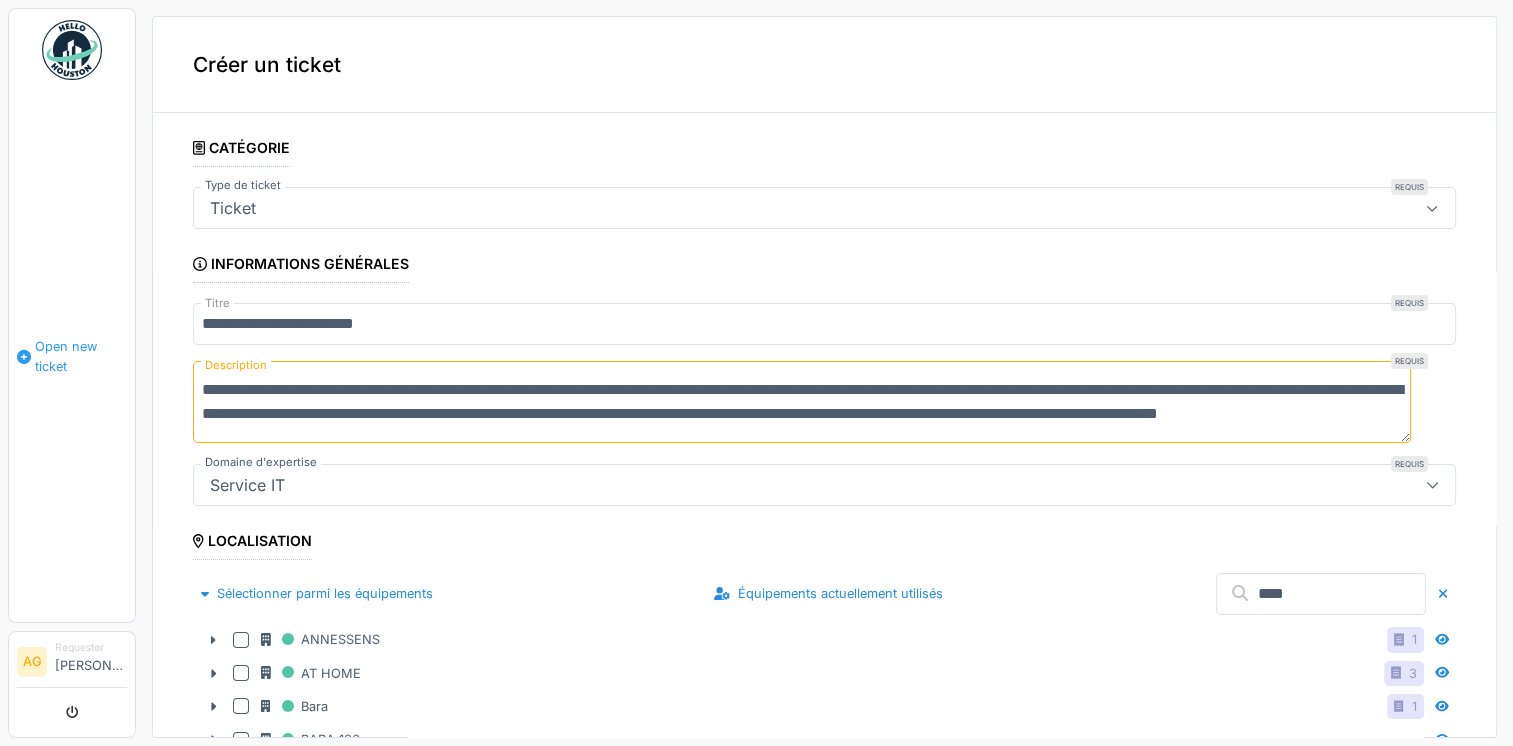 scroll, scrollTop: 0, scrollLeft: 0, axis: both 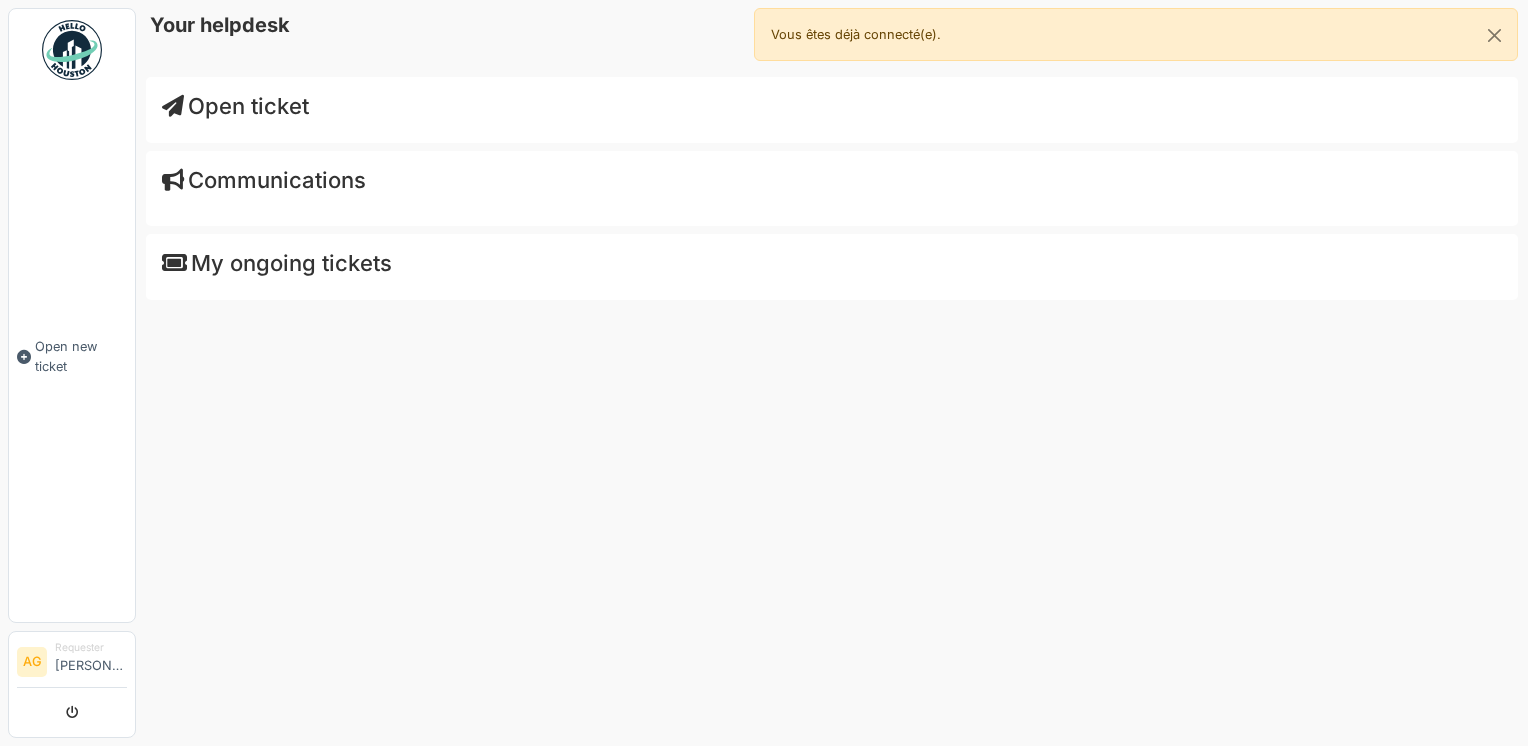 drag, startPoint x: 0, startPoint y: 0, endPoint x: 8, endPoint y: 301, distance: 301.1063 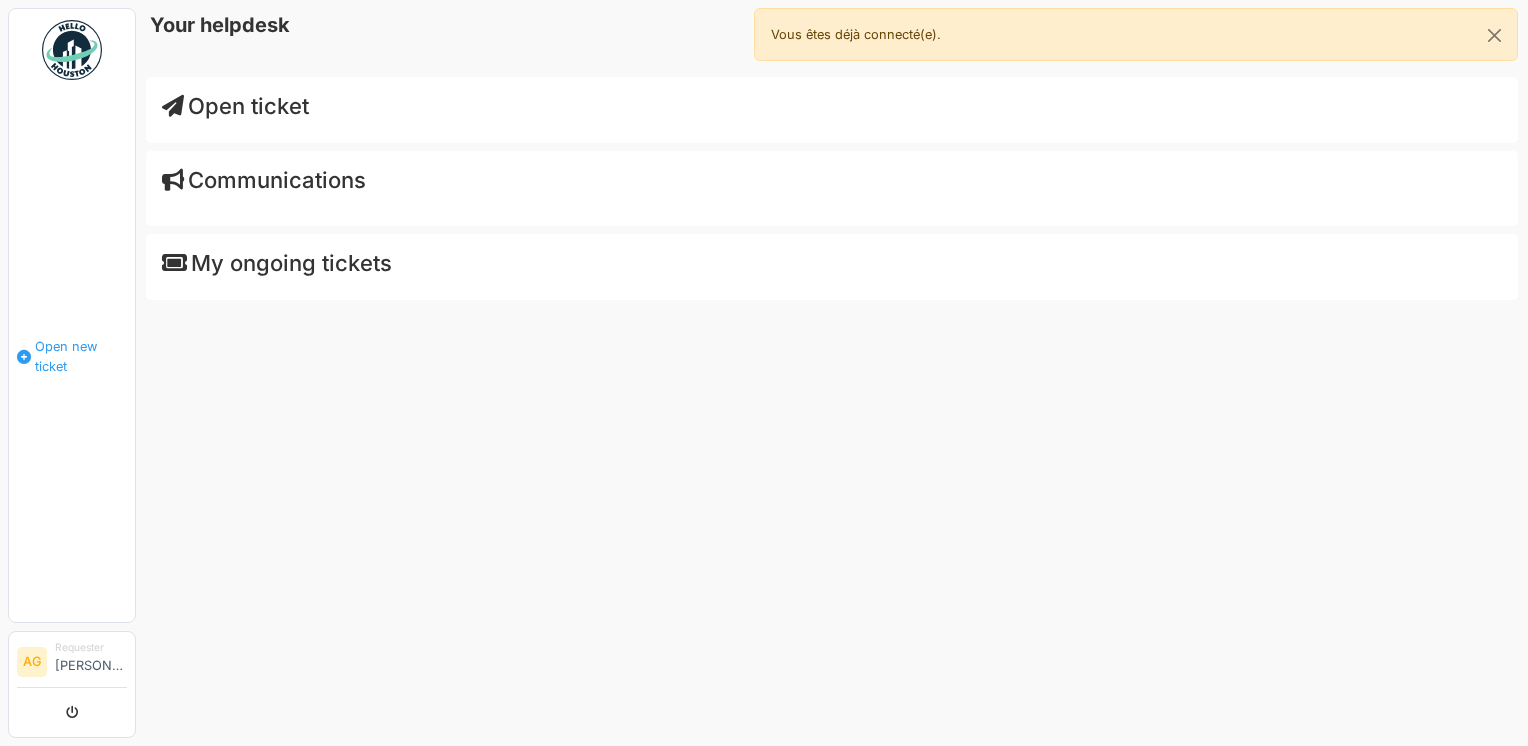 click on "Open new ticket" at bounding box center (81, 356) 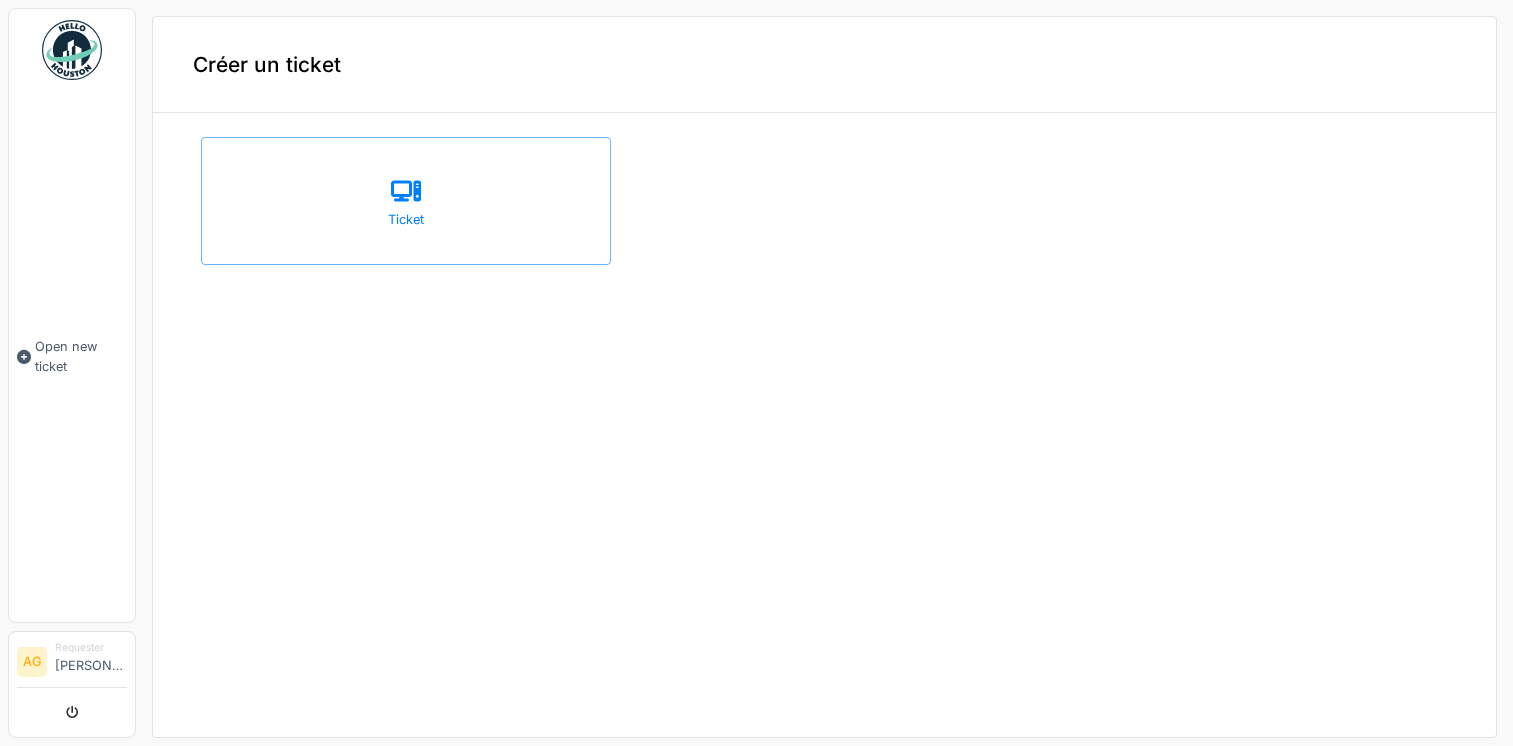 scroll, scrollTop: 0, scrollLeft: 0, axis: both 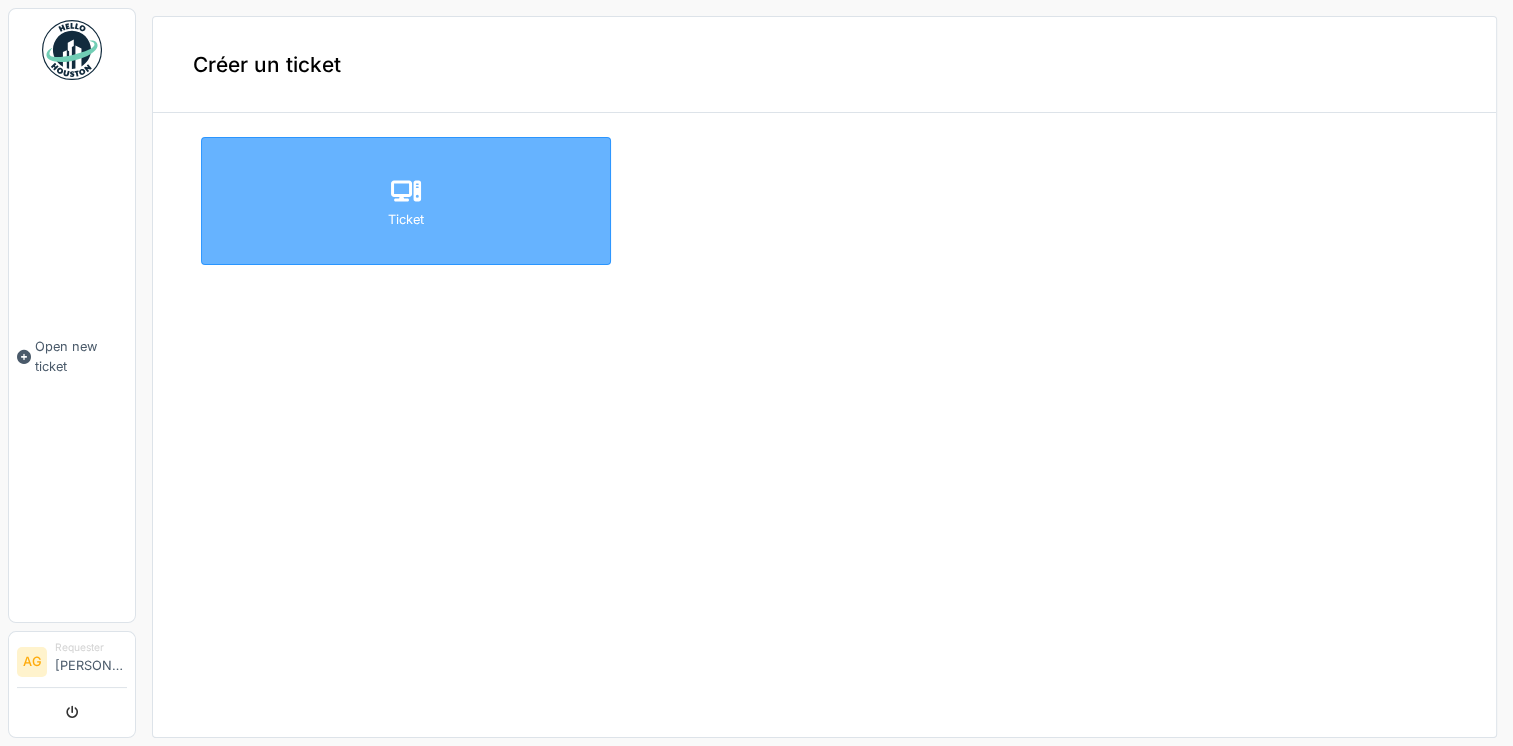 click on "Ticket" at bounding box center [406, 201] 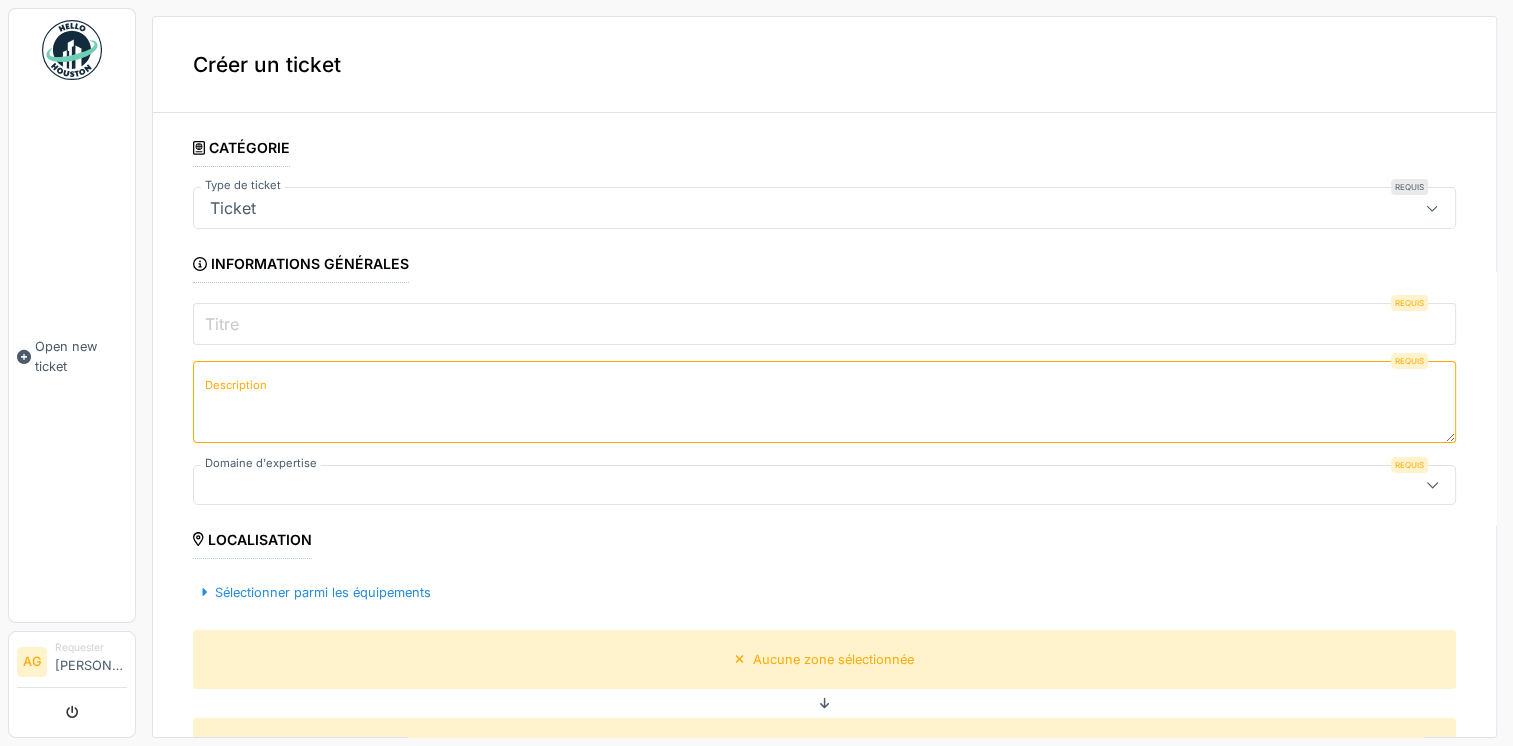 click on "Ticket" at bounding box center [761, 208] 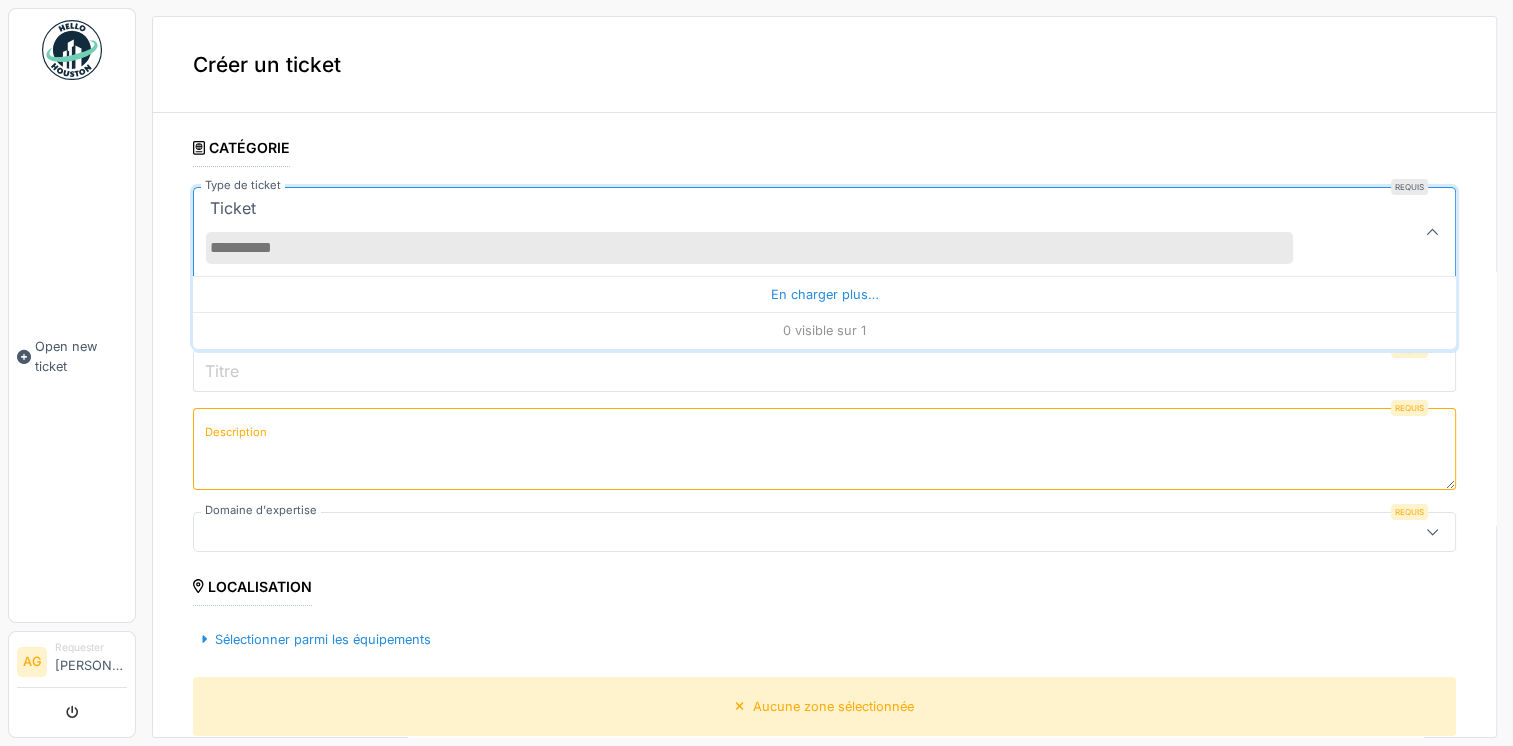 click on "Ticket" at bounding box center (824, 231) 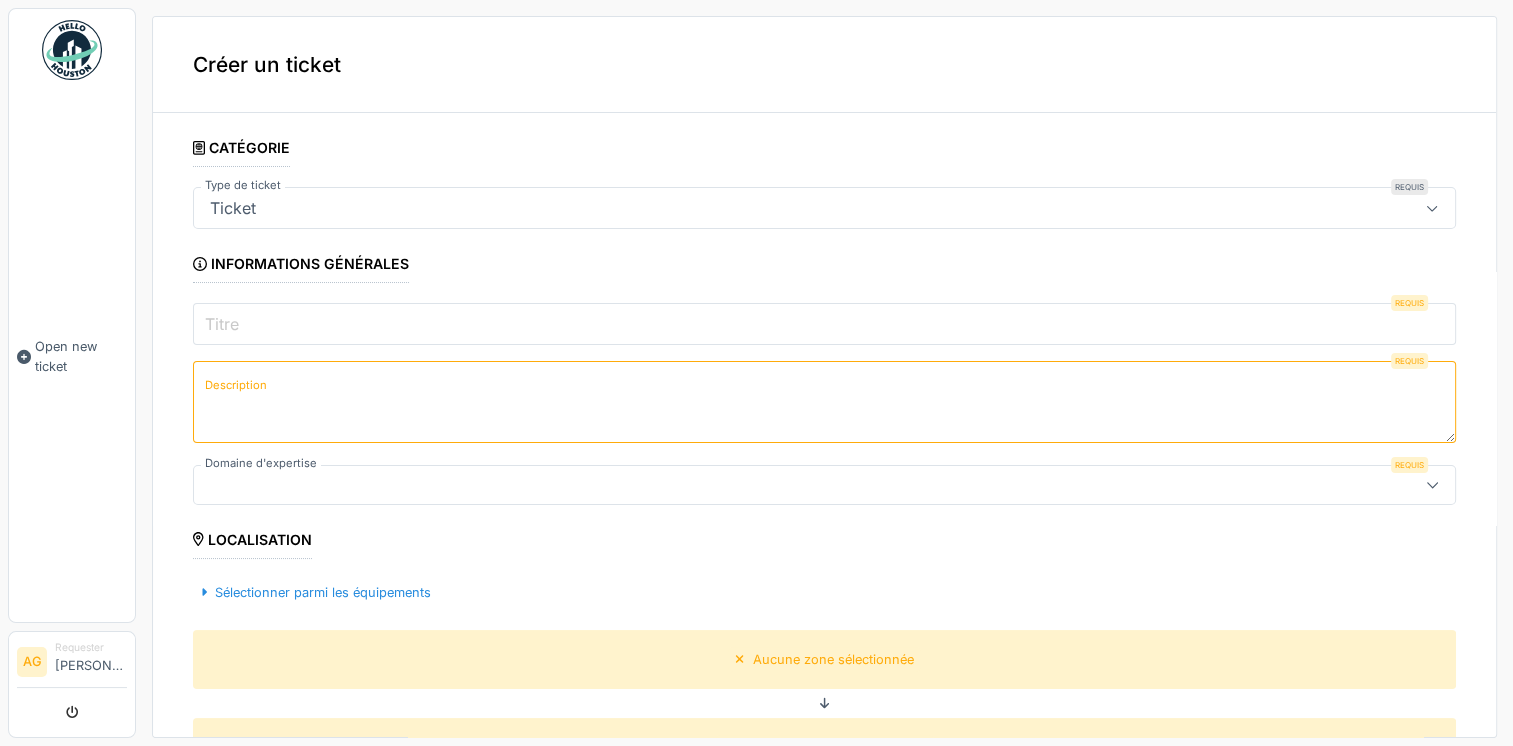 click on "Ticket" at bounding box center [824, 208] 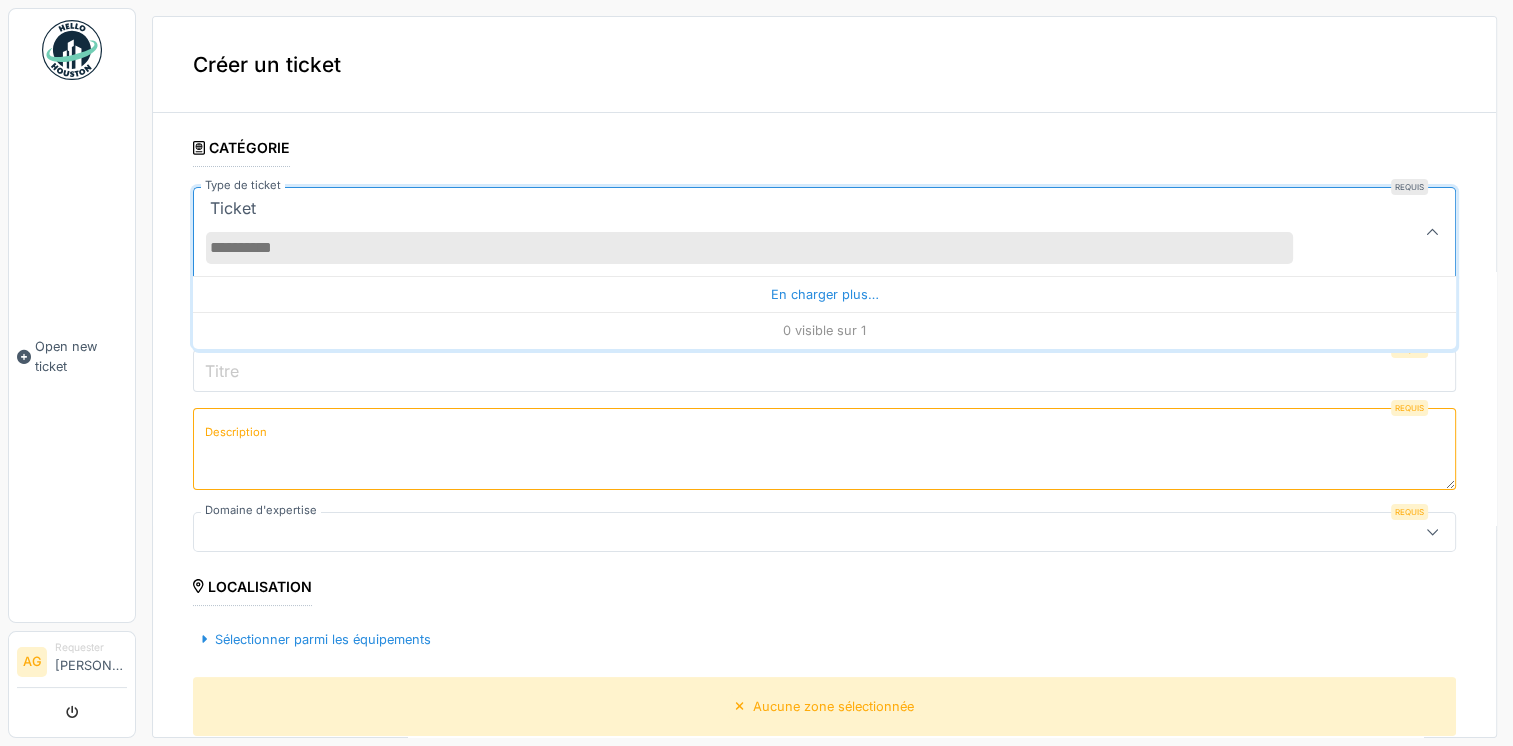 click on "Type de ticket" at bounding box center (749, 248) 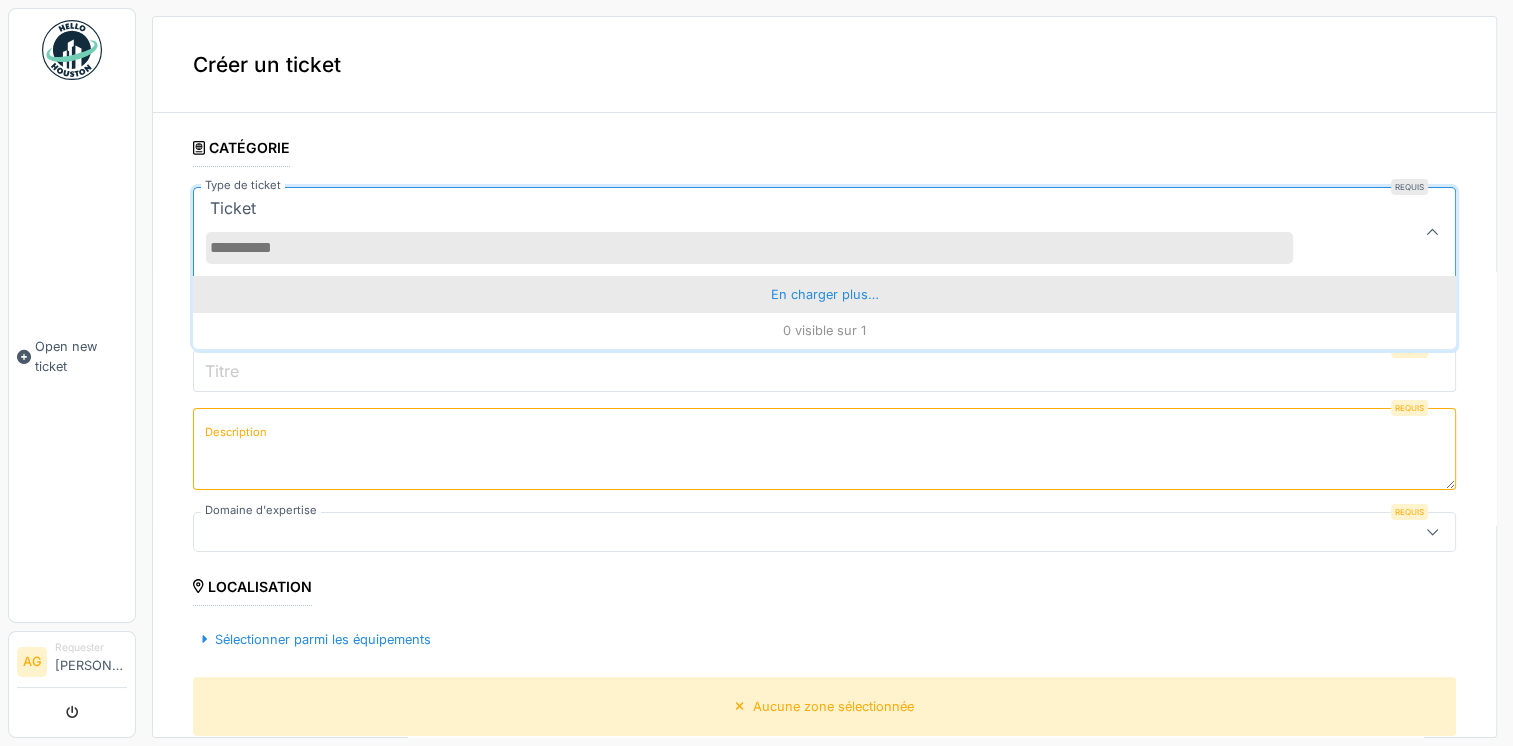 click on "En charger plus…" at bounding box center (824, 294) 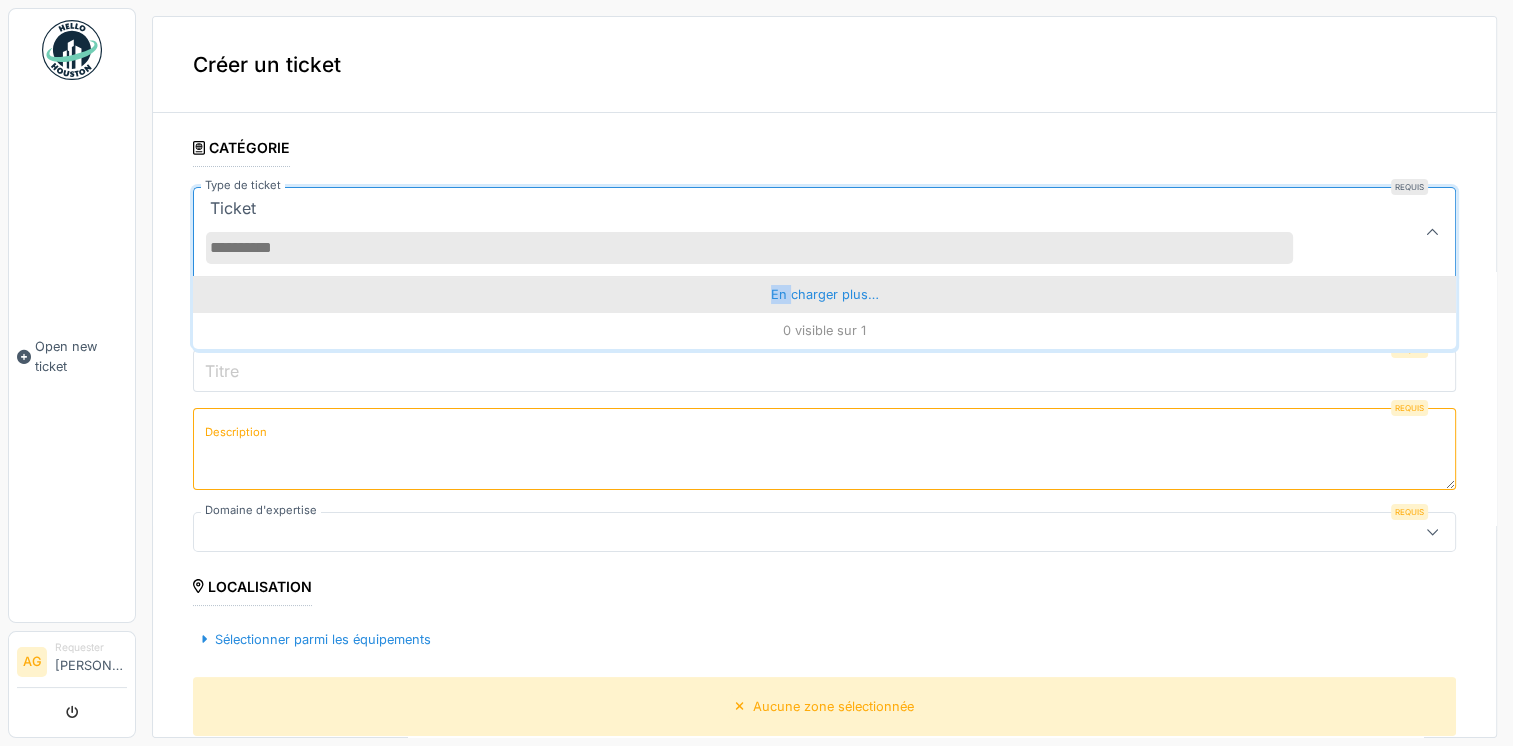 click on "En charger plus…" at bounding box center [824, 294] 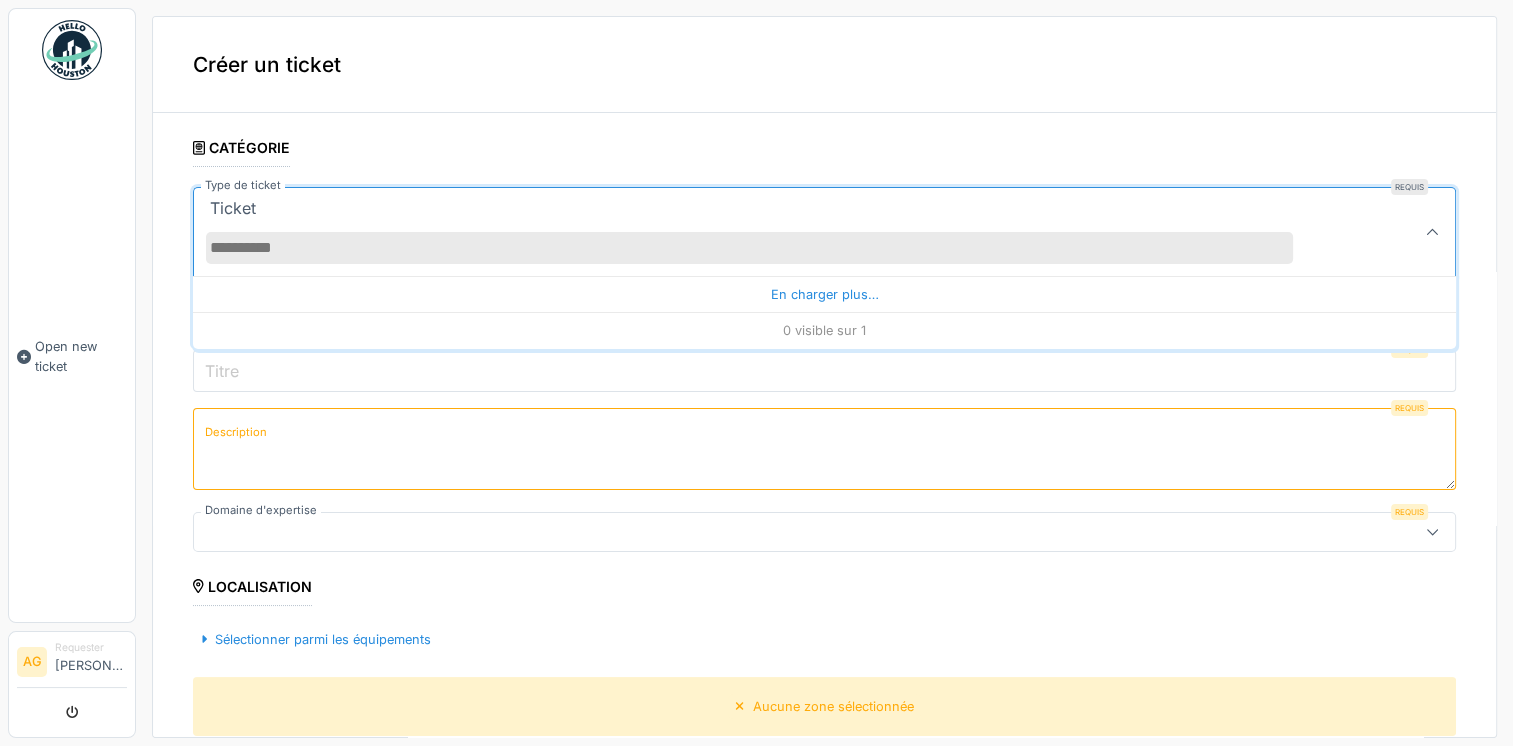 drag, startPoint x: 592, startPoint y: 285, endPoint x: 897, endPoint y: 316, distance: 306.57135 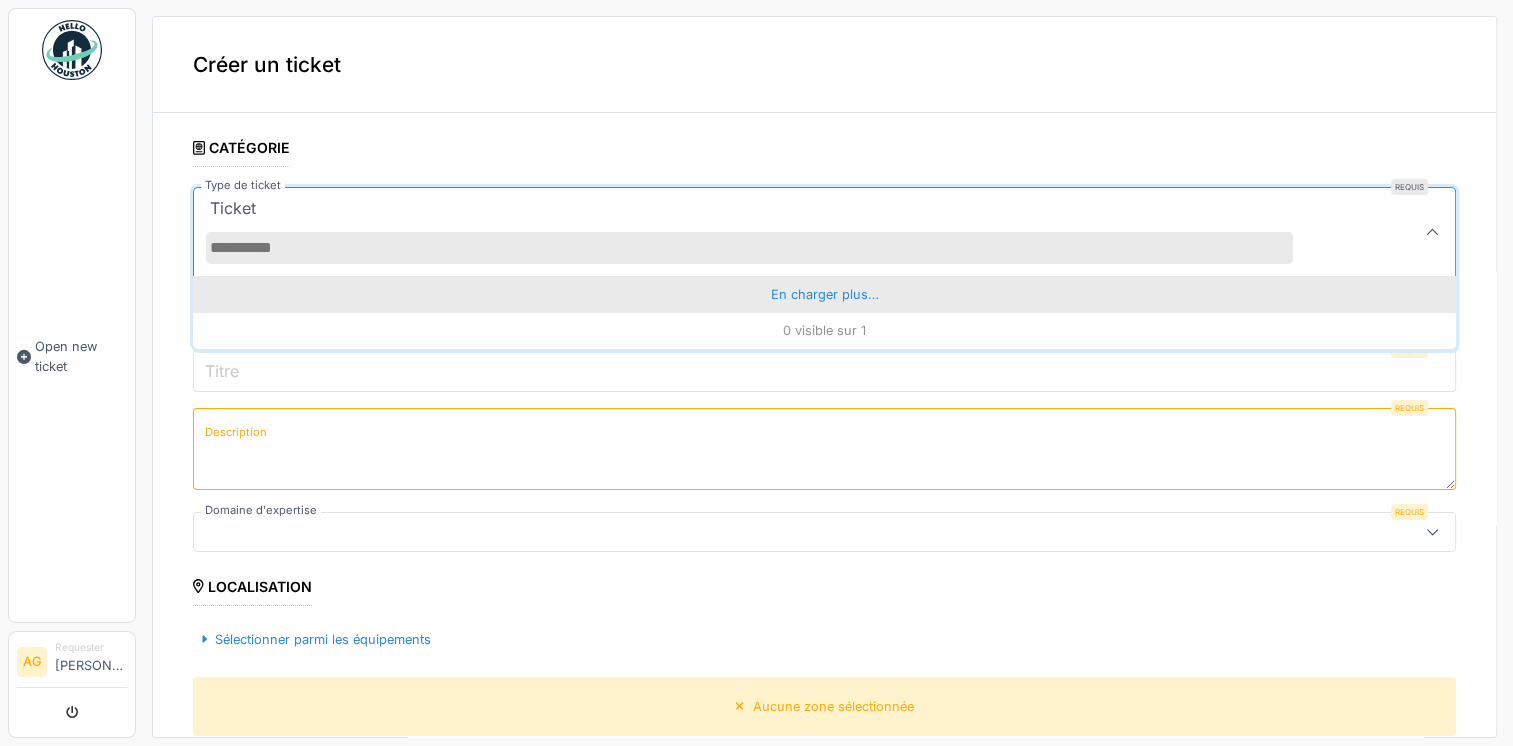 click on "En charger plus…" at bounding box center [824, 294] 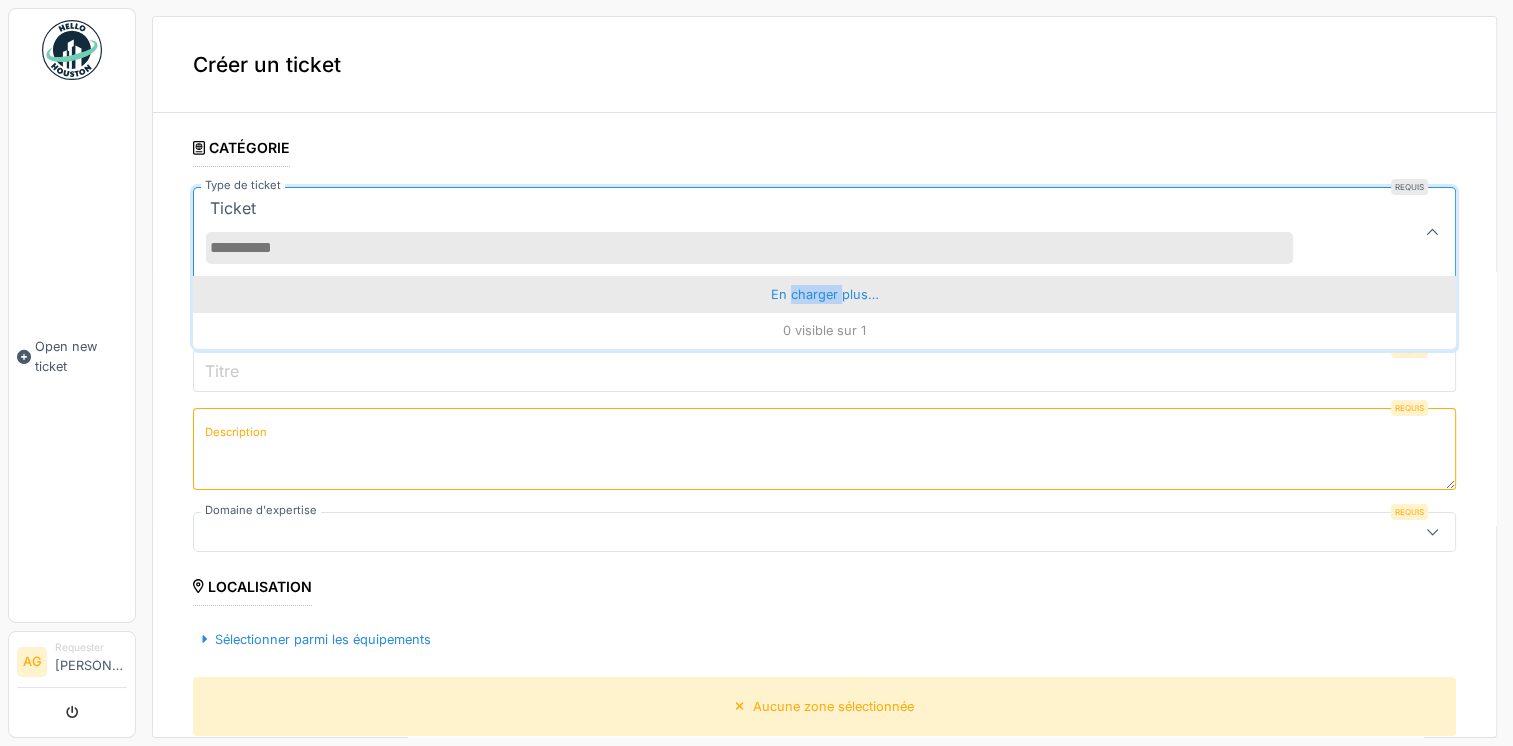 click on "En charger plus…" at bounding box center [824, 294] 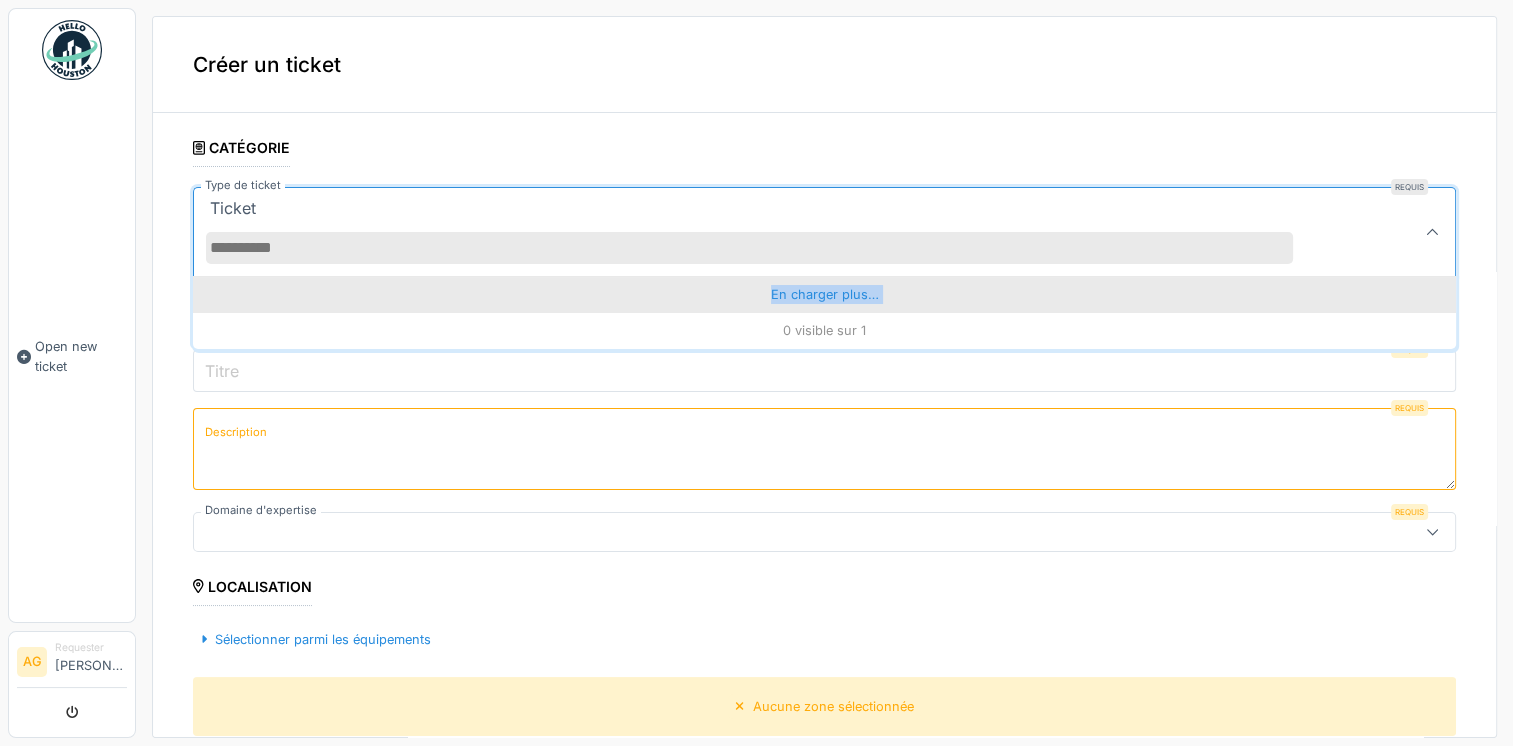 click on "En charger plus…" at bounding box center [824, 294] 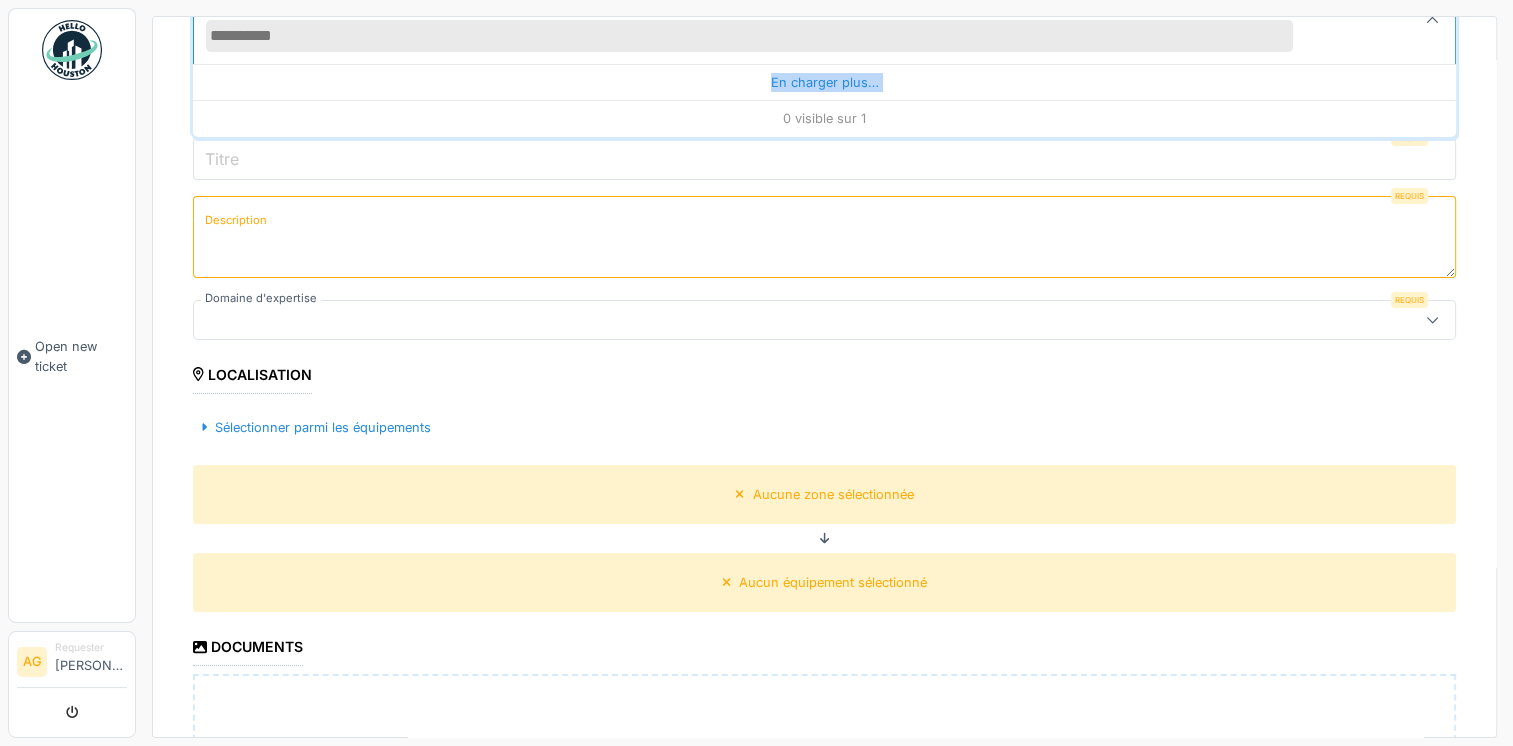 scroll, scrollTop: 574, scrollLeft: 0, axis: vertical 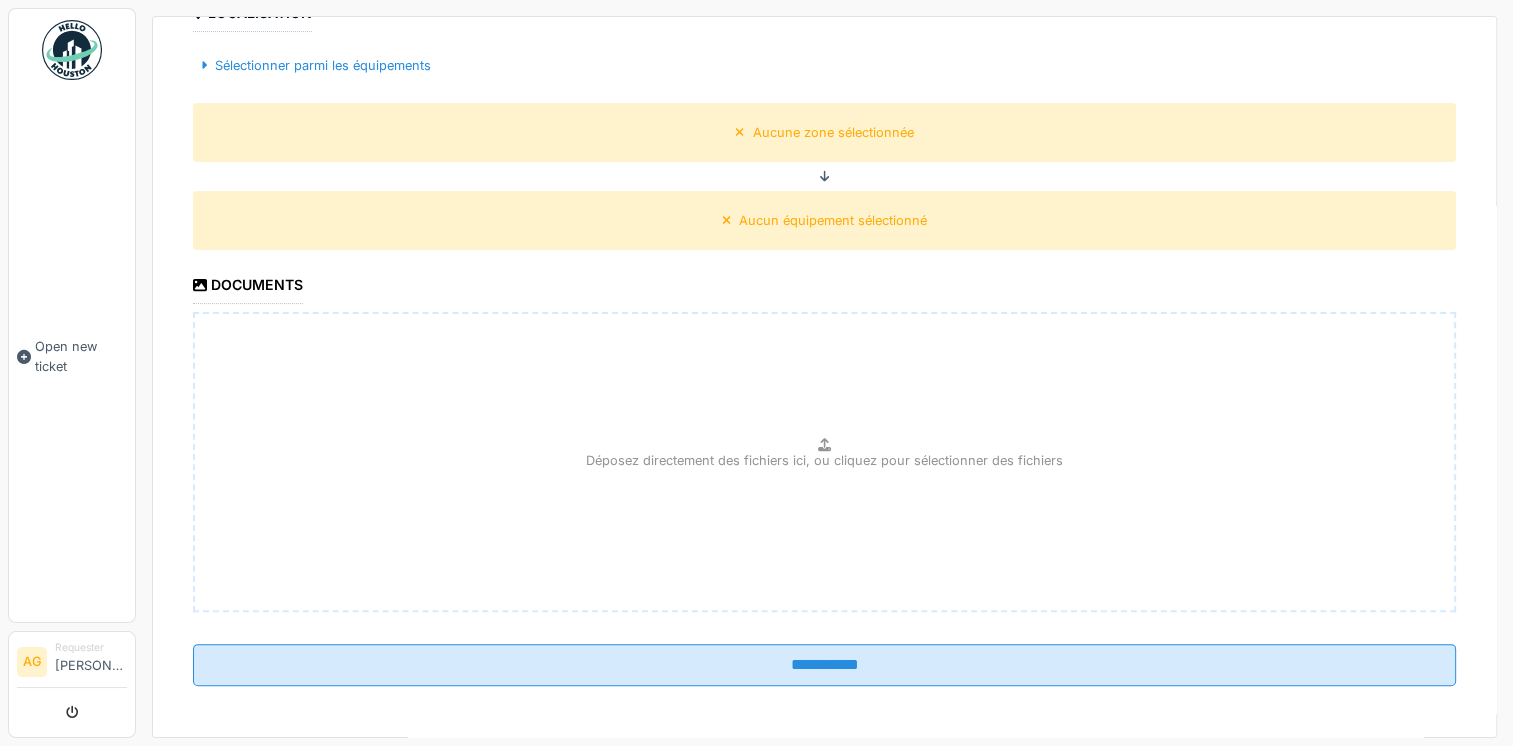 click on "Requester
Andrea Garcia" at bounding box center [91, 661] 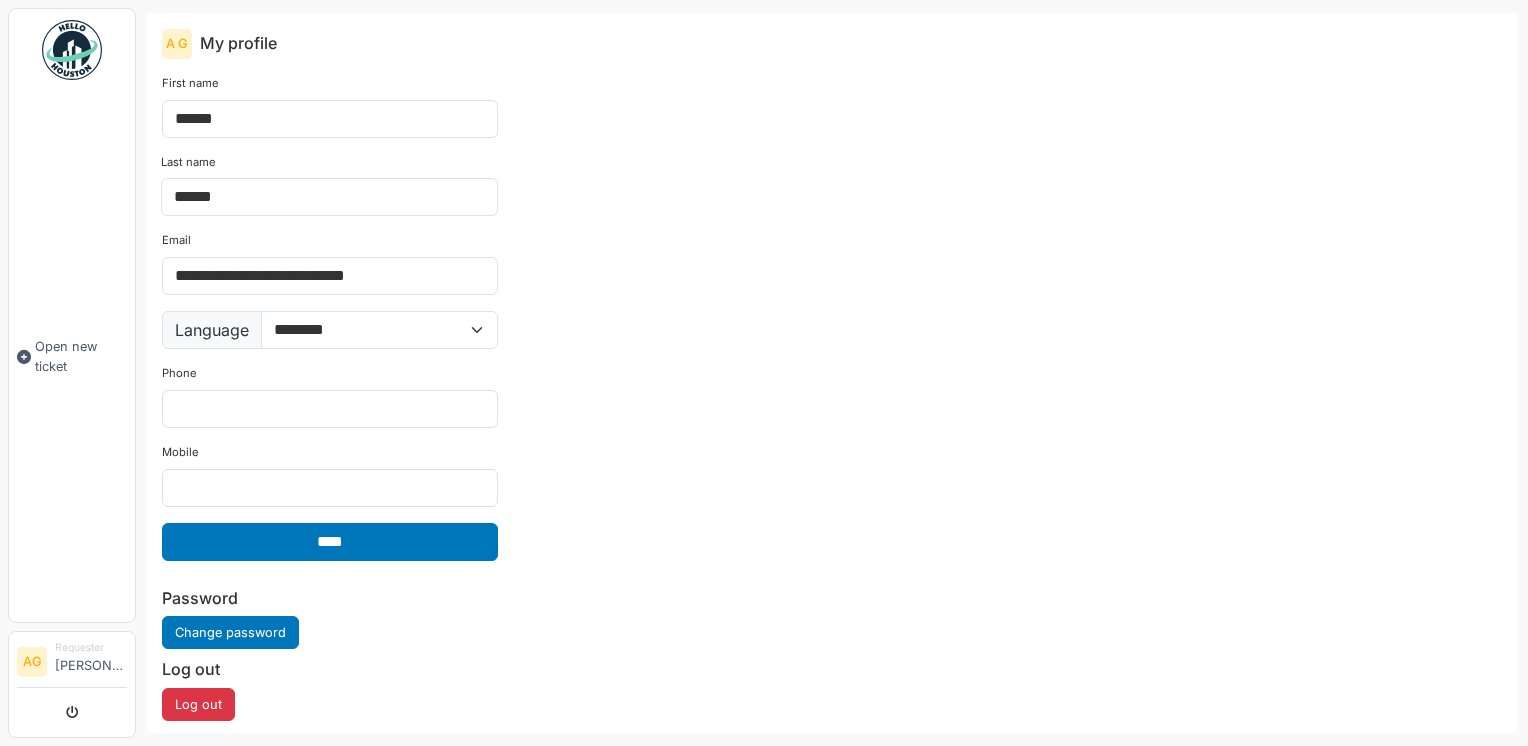 scroll, scrollTop: 0, scrollLeft: 0, axis: both 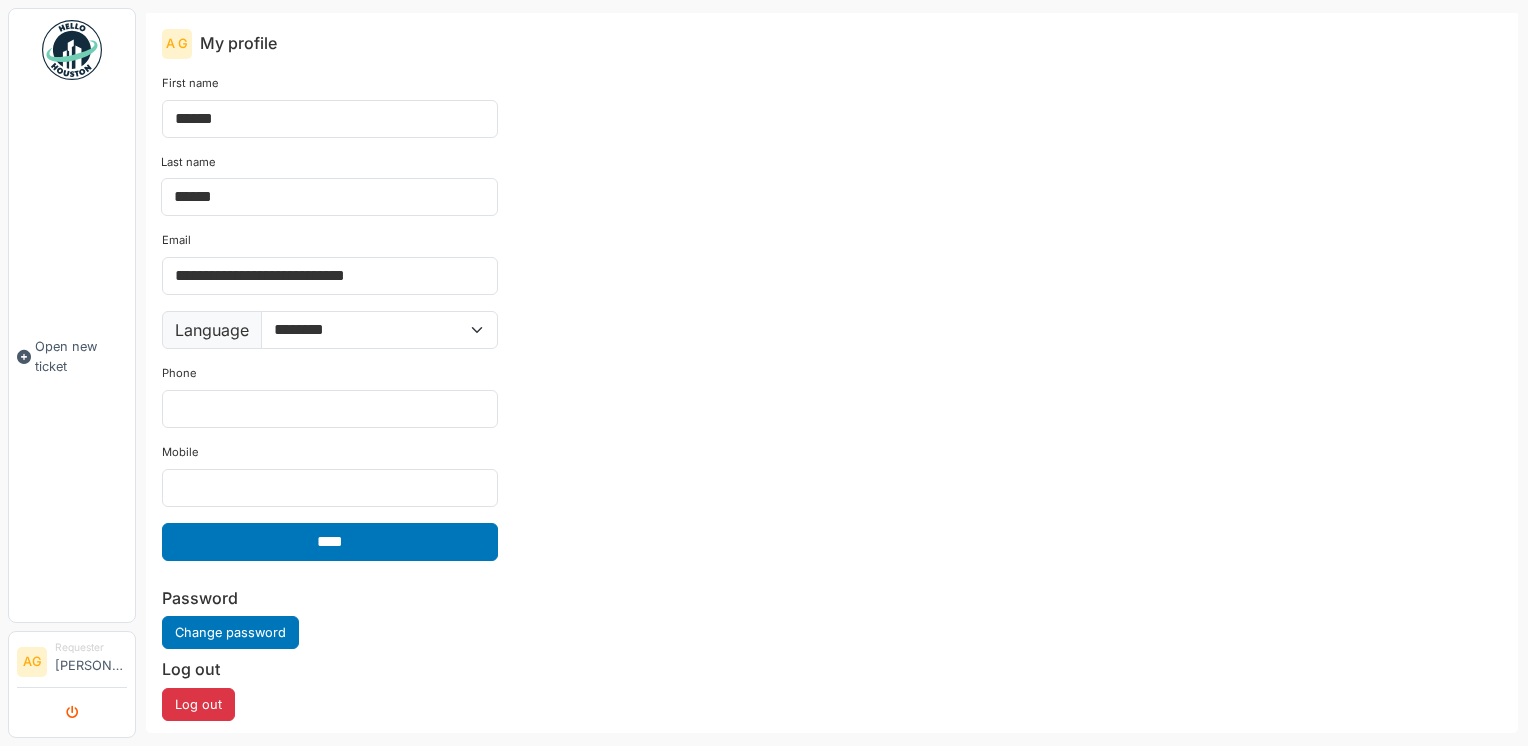 click at bounding box center (72, 713) 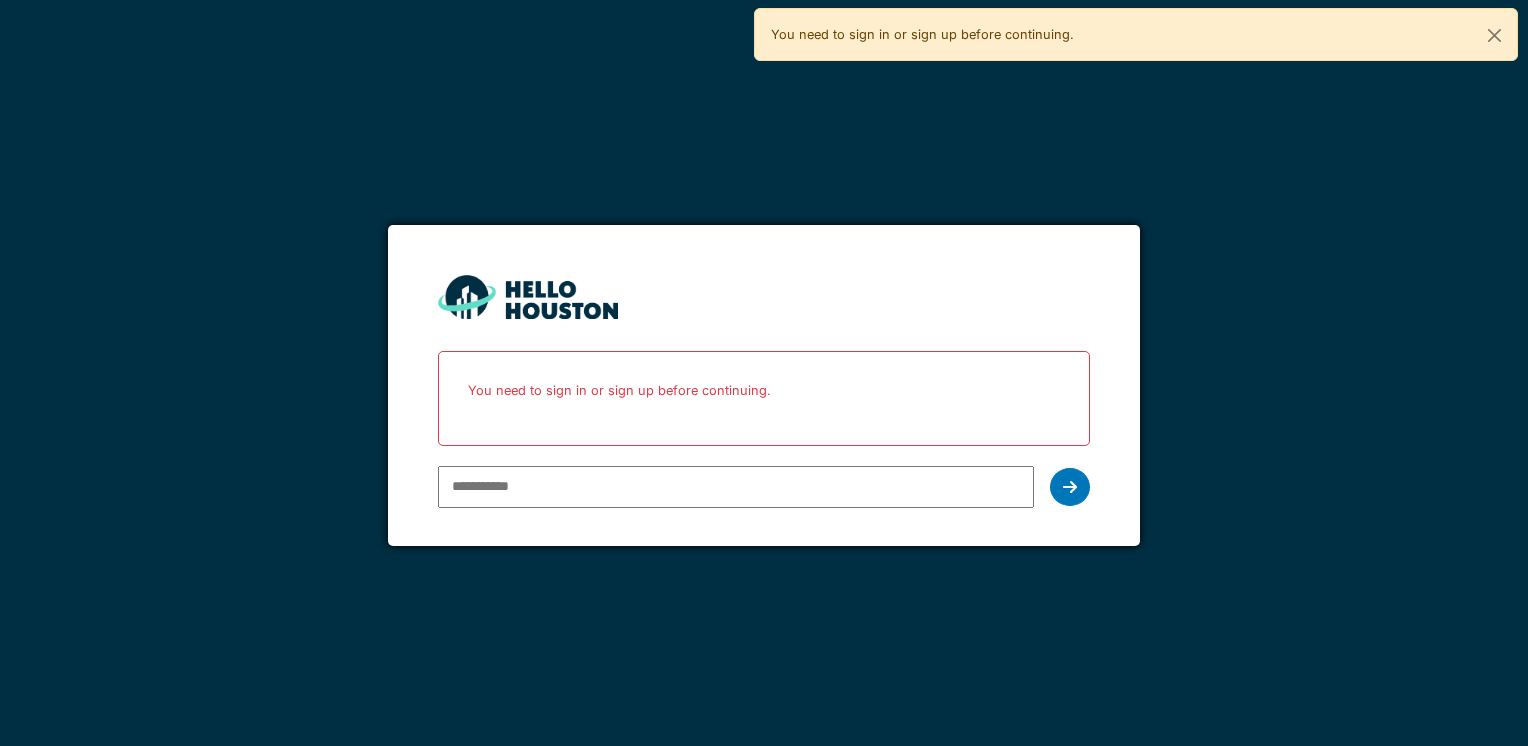 scroll, scrollTop: 0, scrollLeft: 0, axis: both 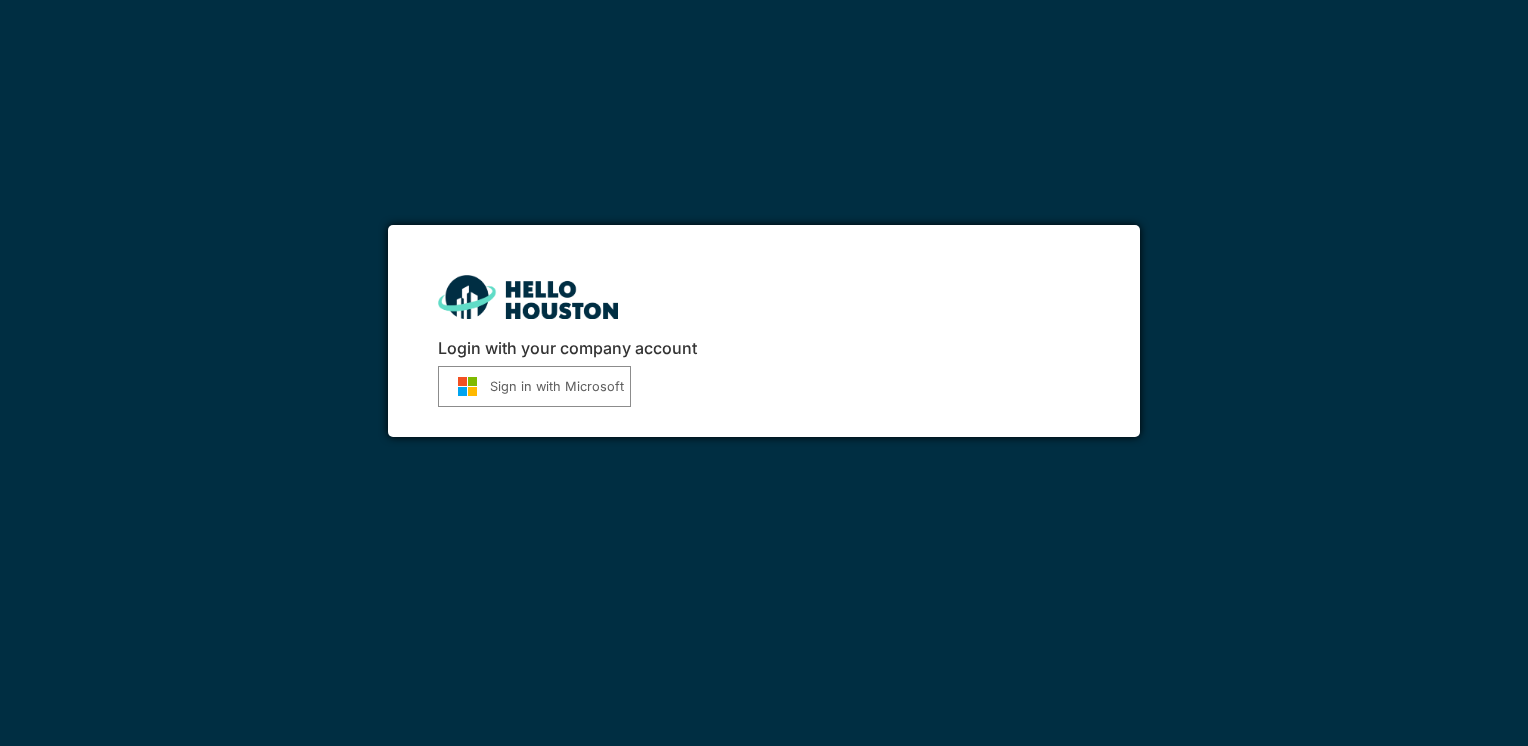 click on "Sign in with Microsoft" at bounding box center [534, 386] 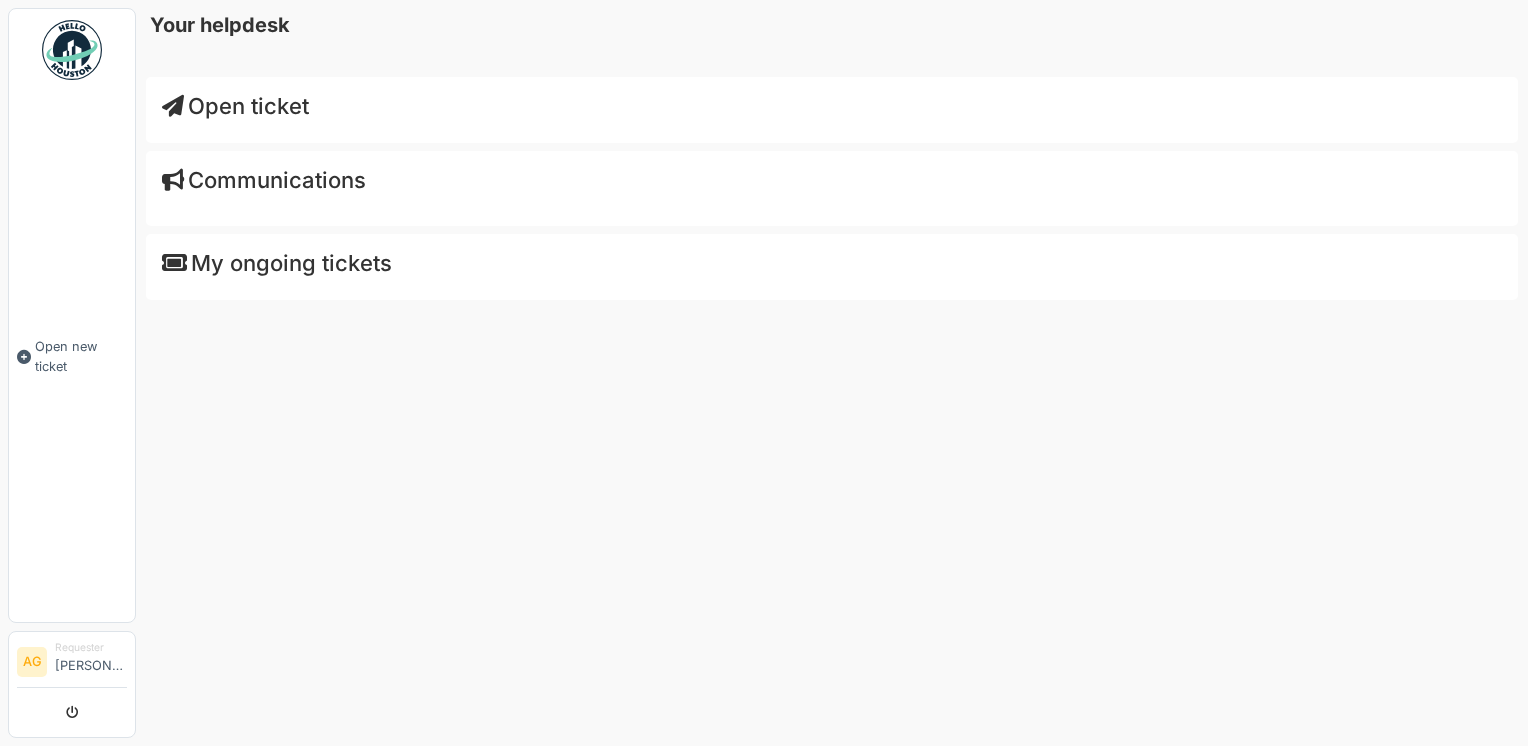 scroll, scrollTop: 0, scrollLeft: 0, axis: both 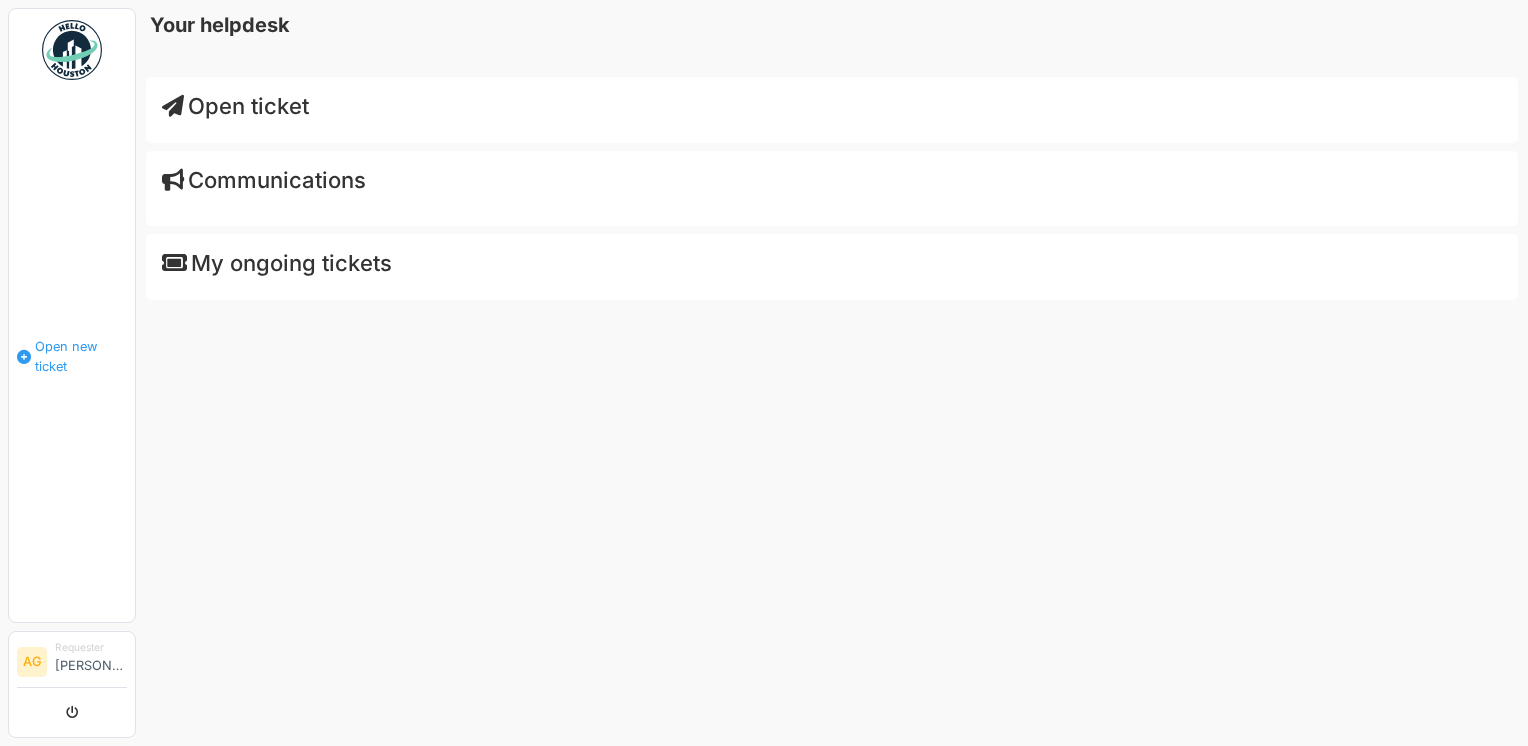 click at bounding box center (24, 357) 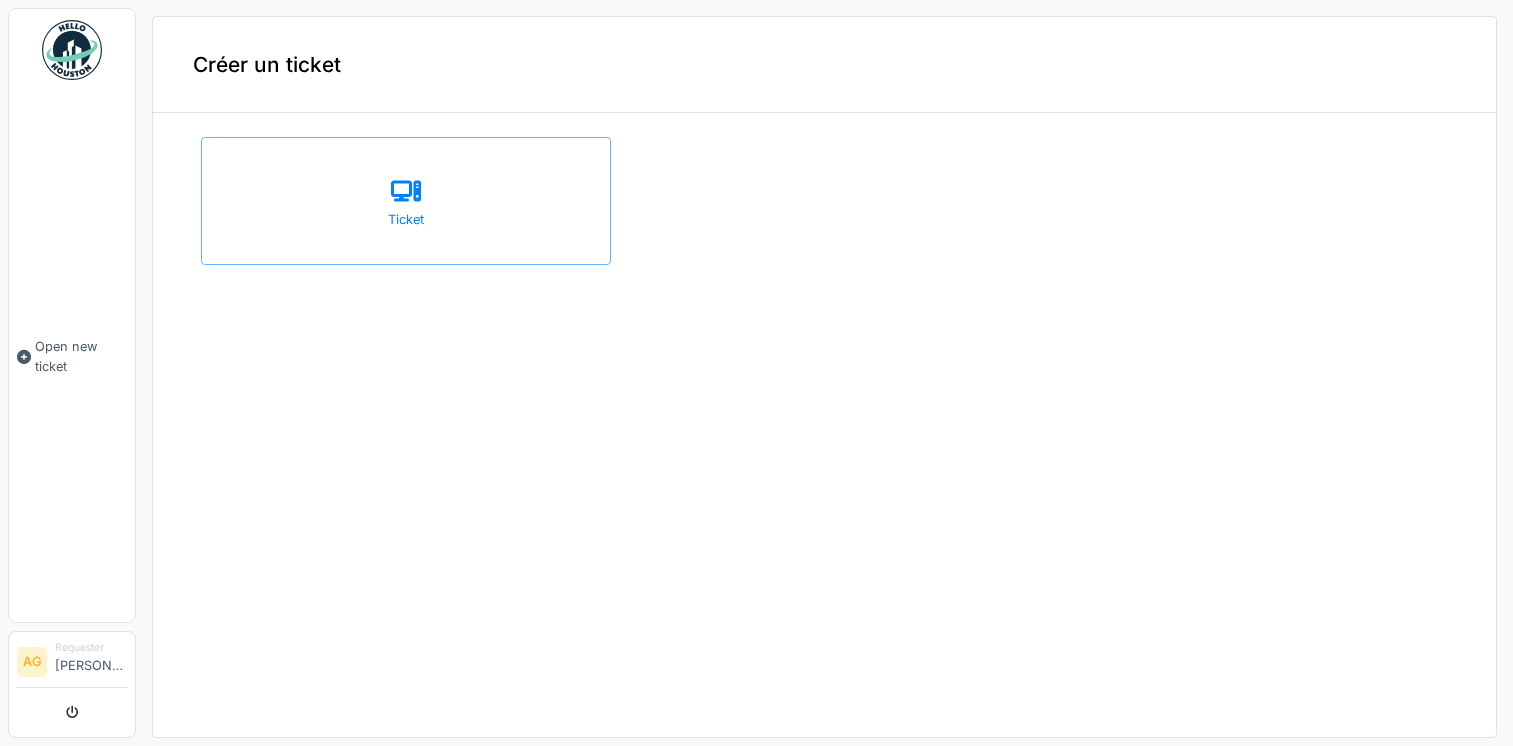 scroll, scrollTop: 0, scrollLeft: 0, axis: both 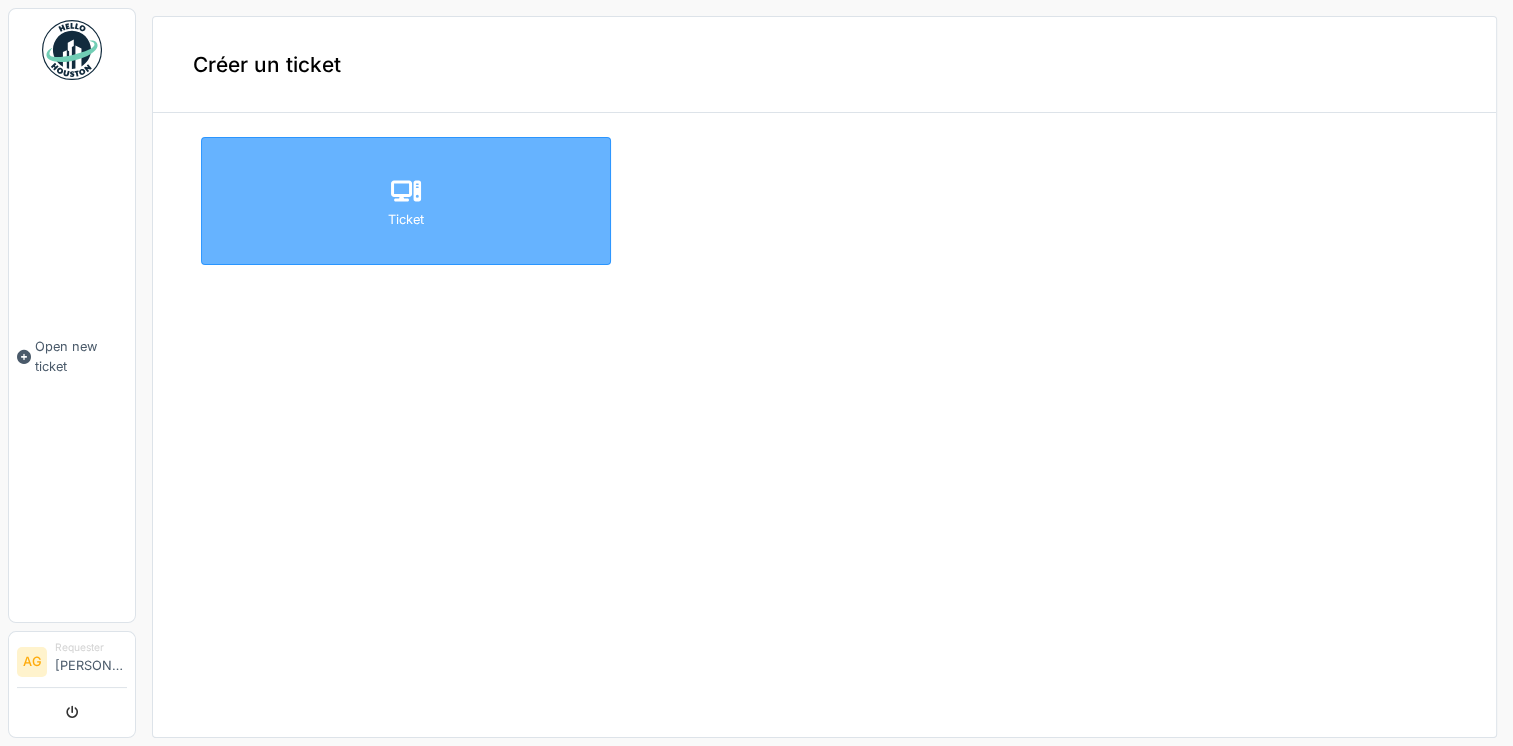 click on "Ticket" at bounding box center (406, 201) 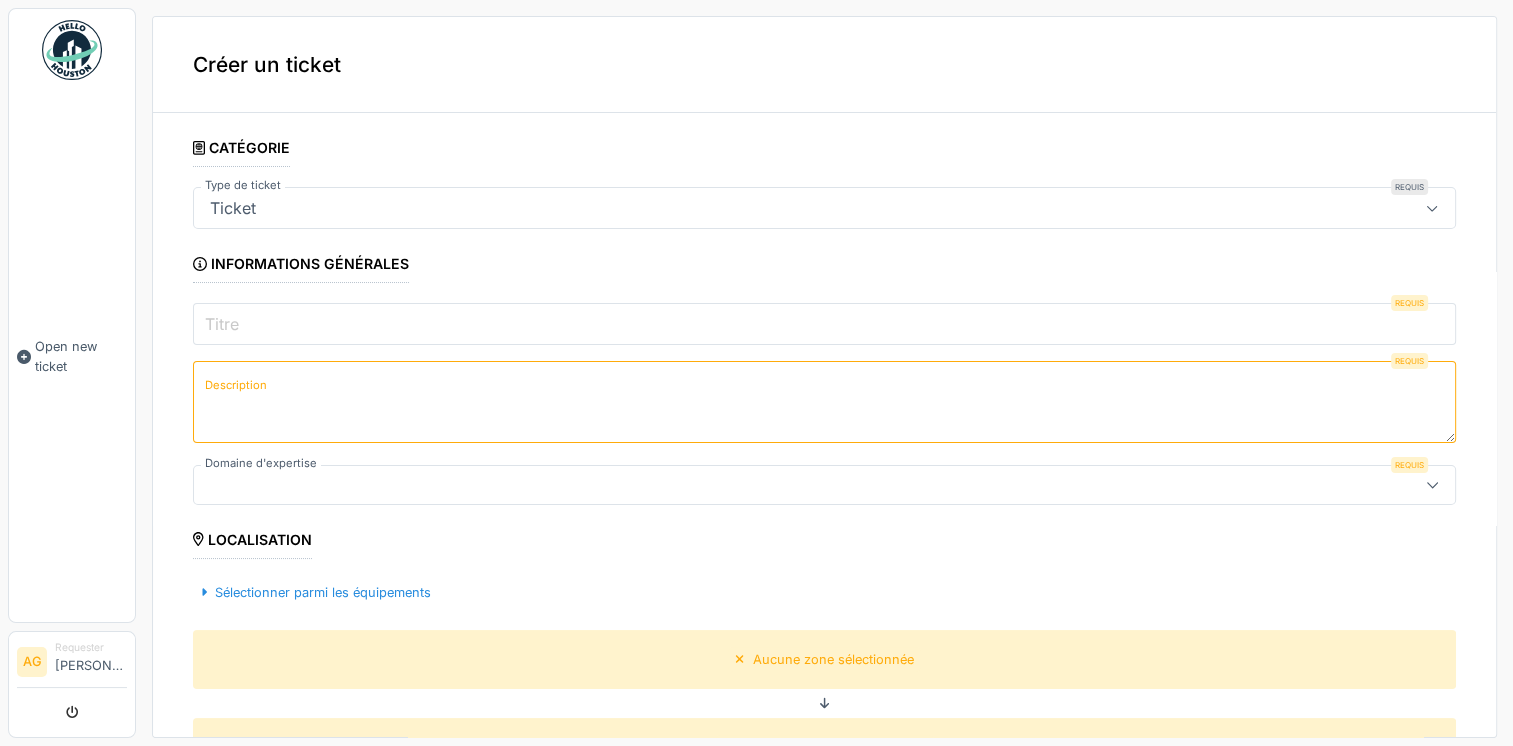 click on "Ticket" at bounding box center [761, 208] 